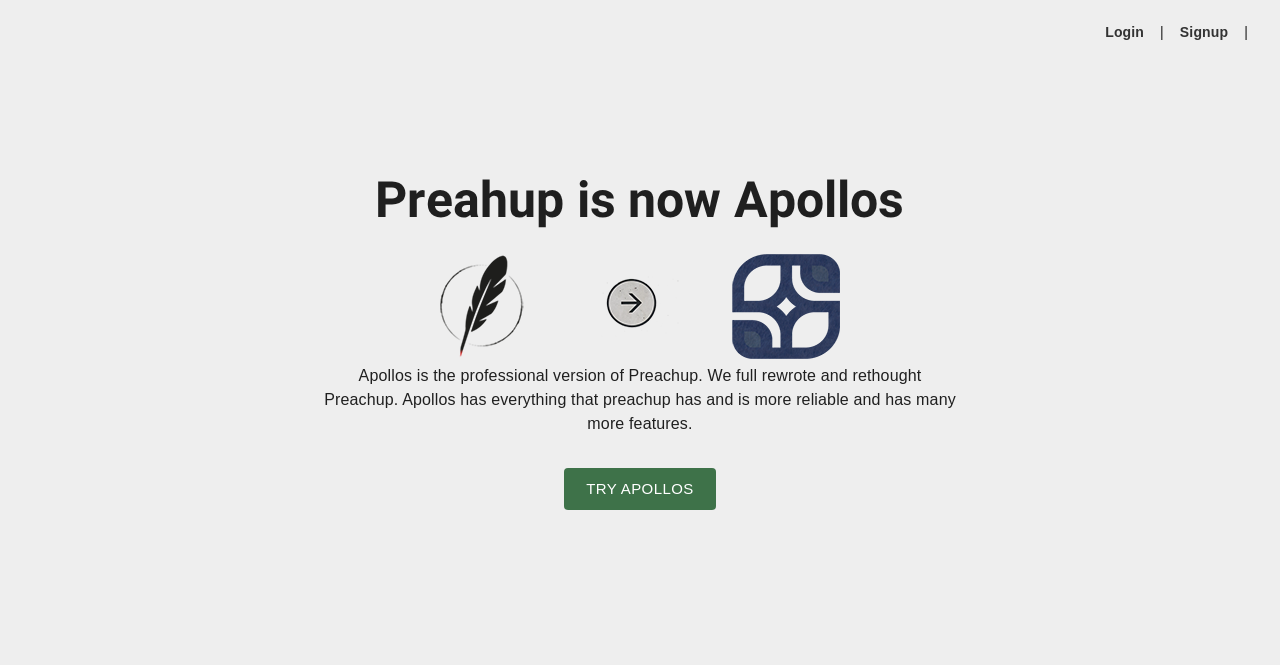scroll, scrollTop: 0, scrollLeft: 0, axis: both 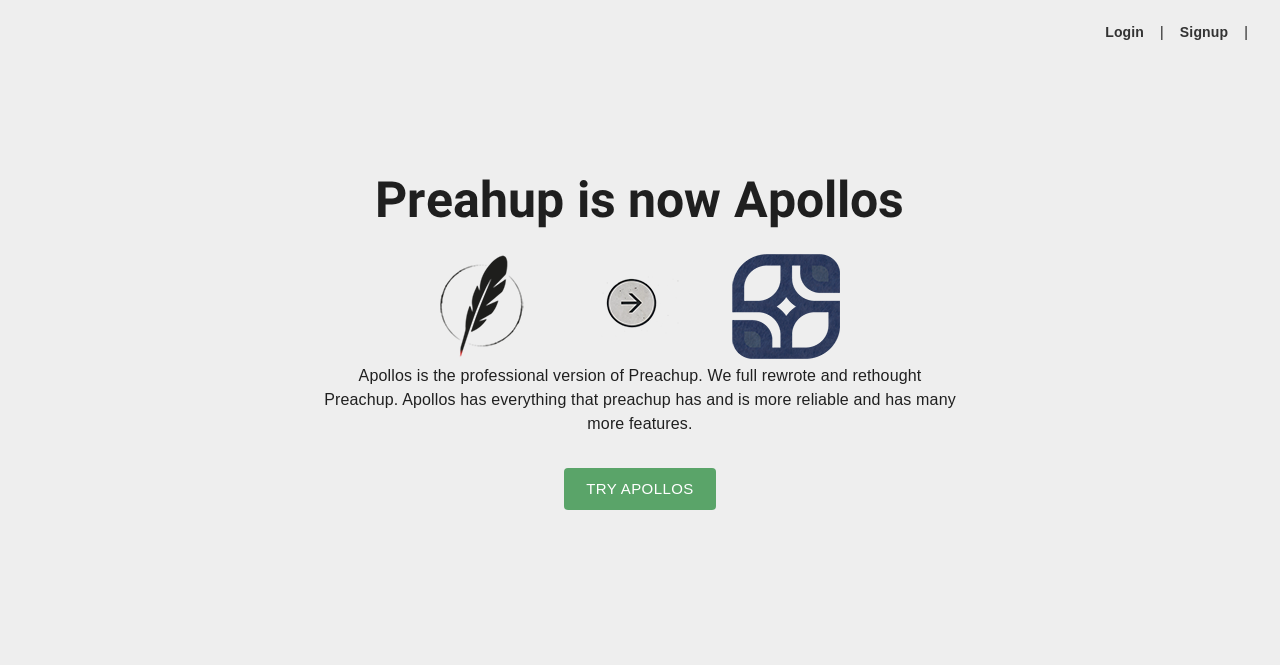 click on "Try Apollos" at bounding box center [640, 489] 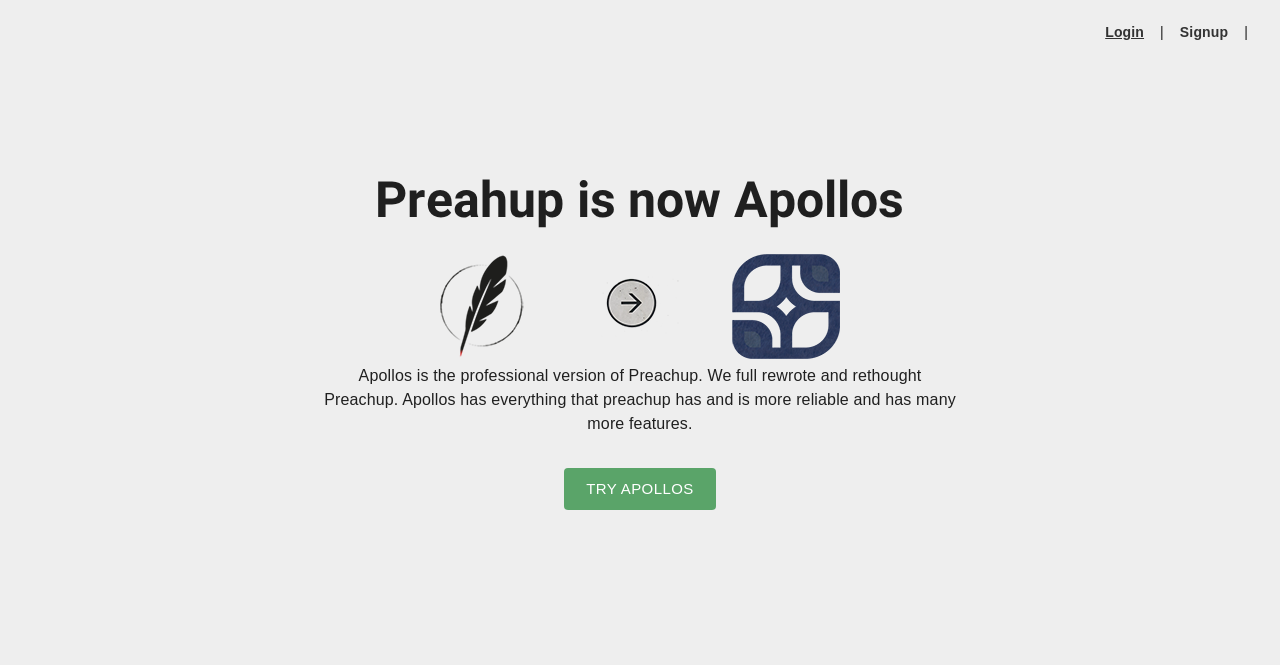 click on "Login" at bounding box center (1124, 32) 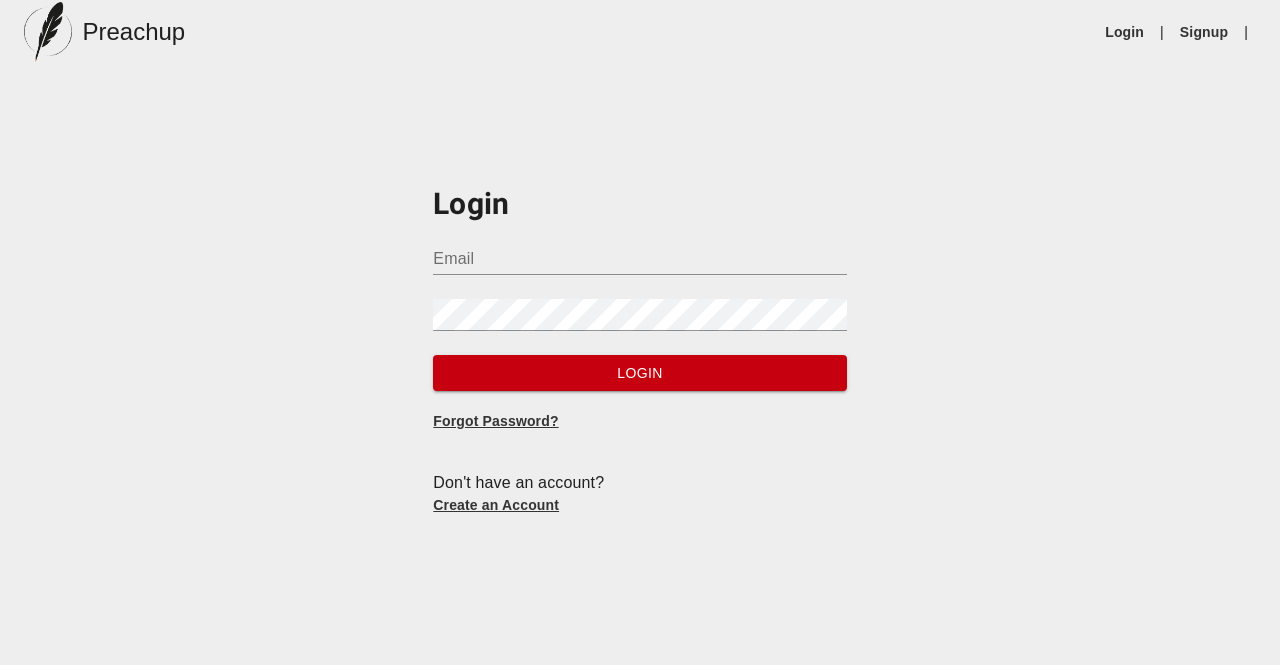 click on "Email" at bounding box center [639, 259] 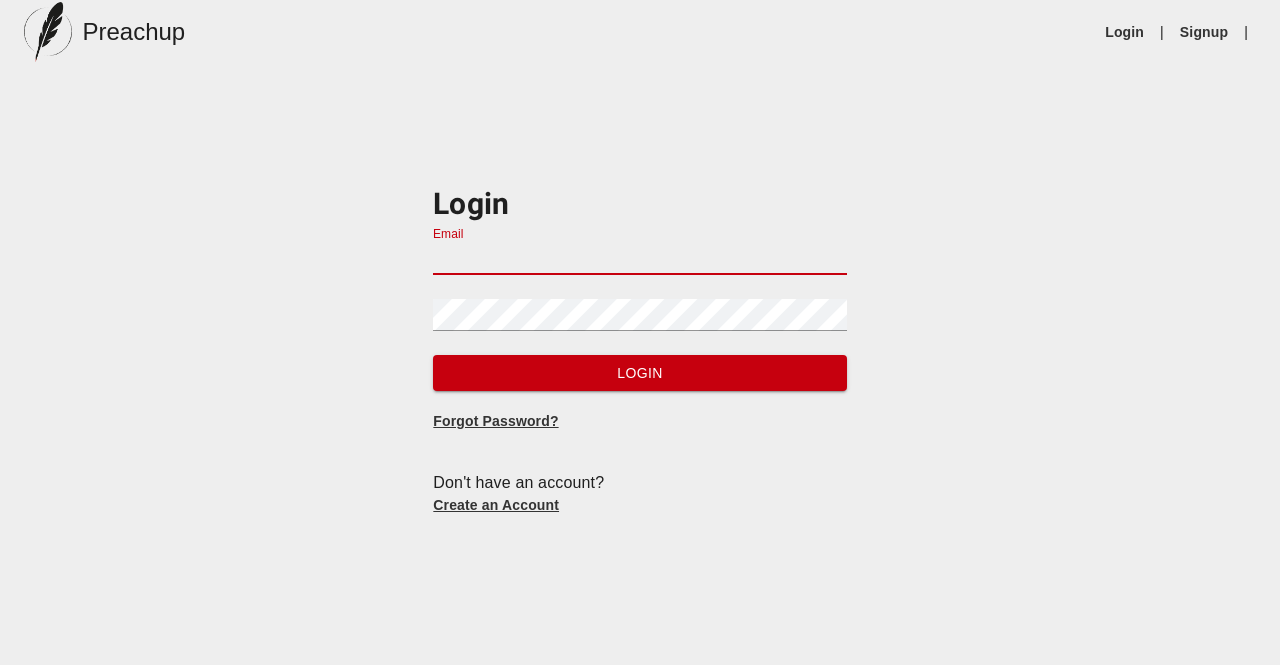 type on "[EMAIL]" 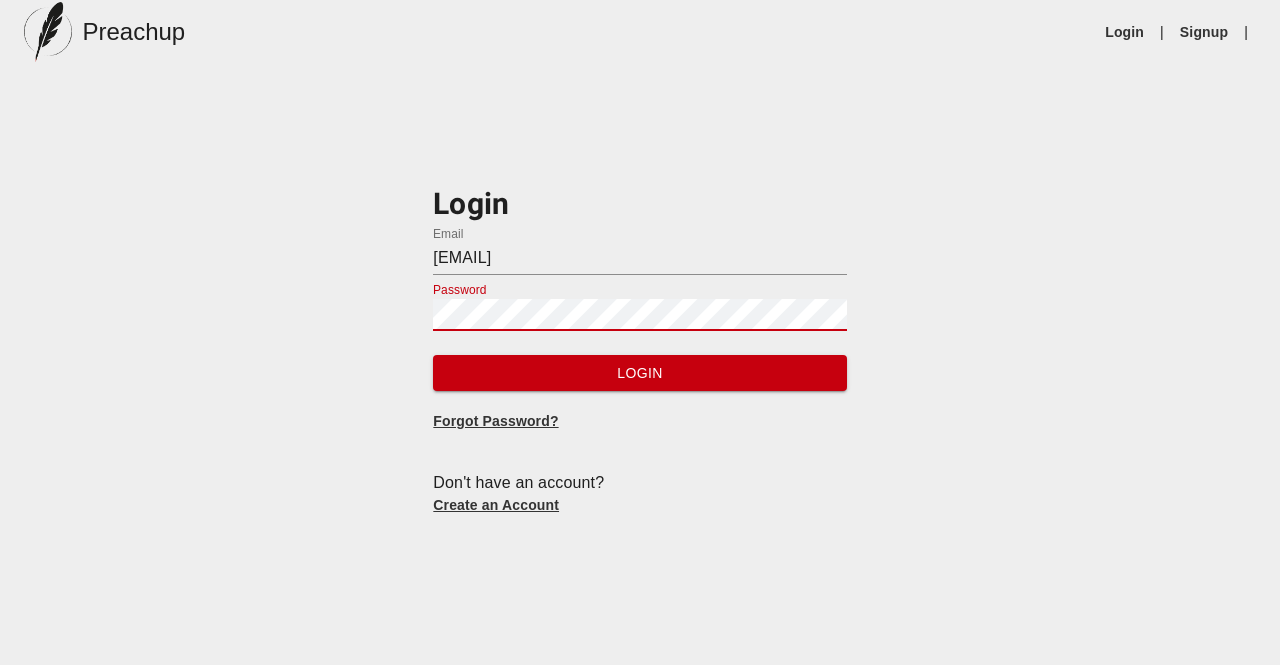 click on "Login" at bounding box center (639, 373) 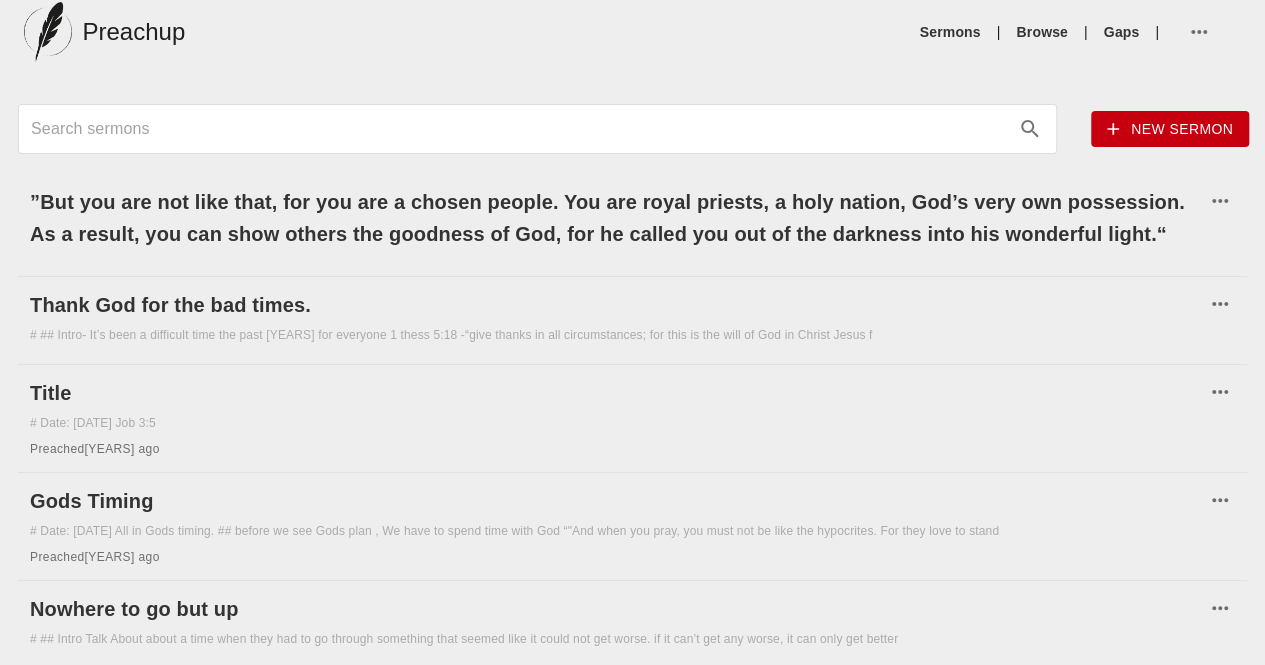click on "New sermon" at bounding box center [1170, 129] 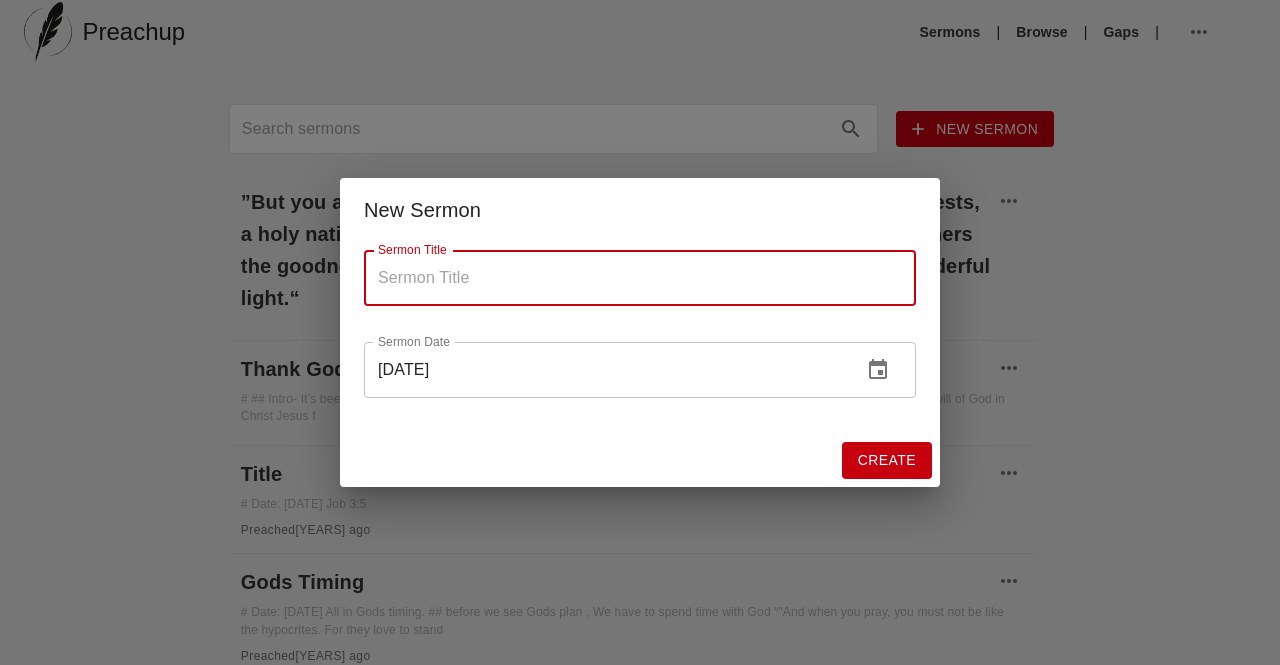 click on "New Sermon" at bounding box center (640, 210) 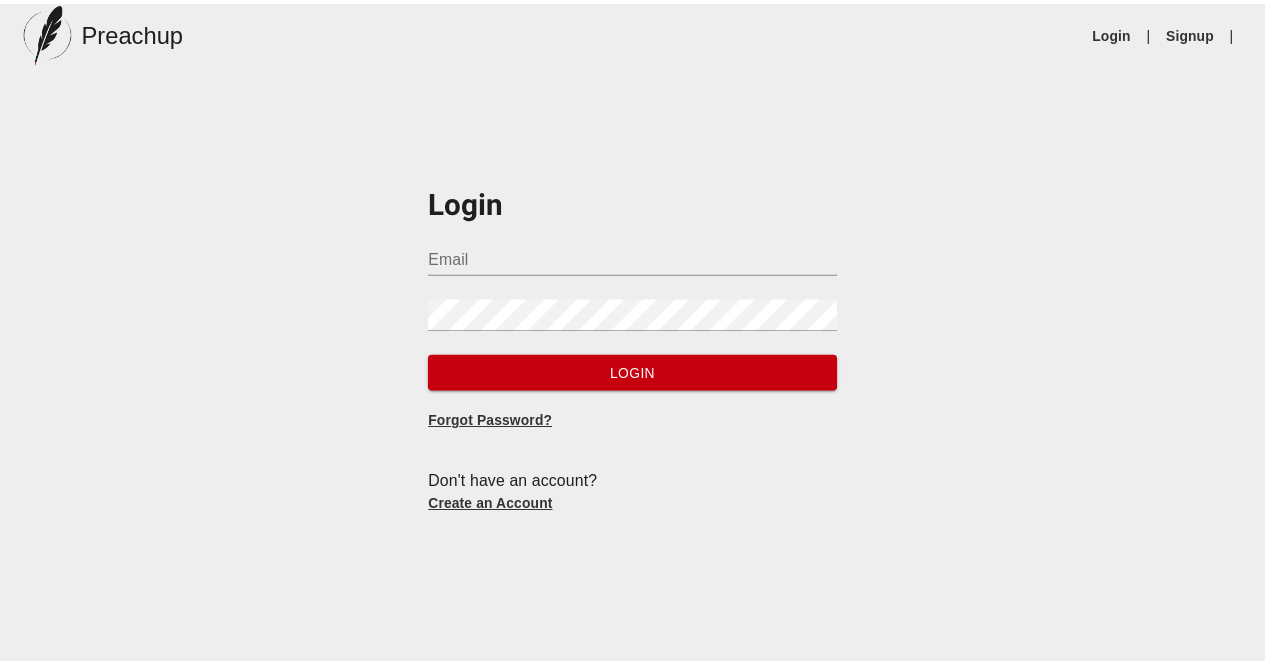 scroll, scrollTop: 0, scrollLeft: 0, axis: both 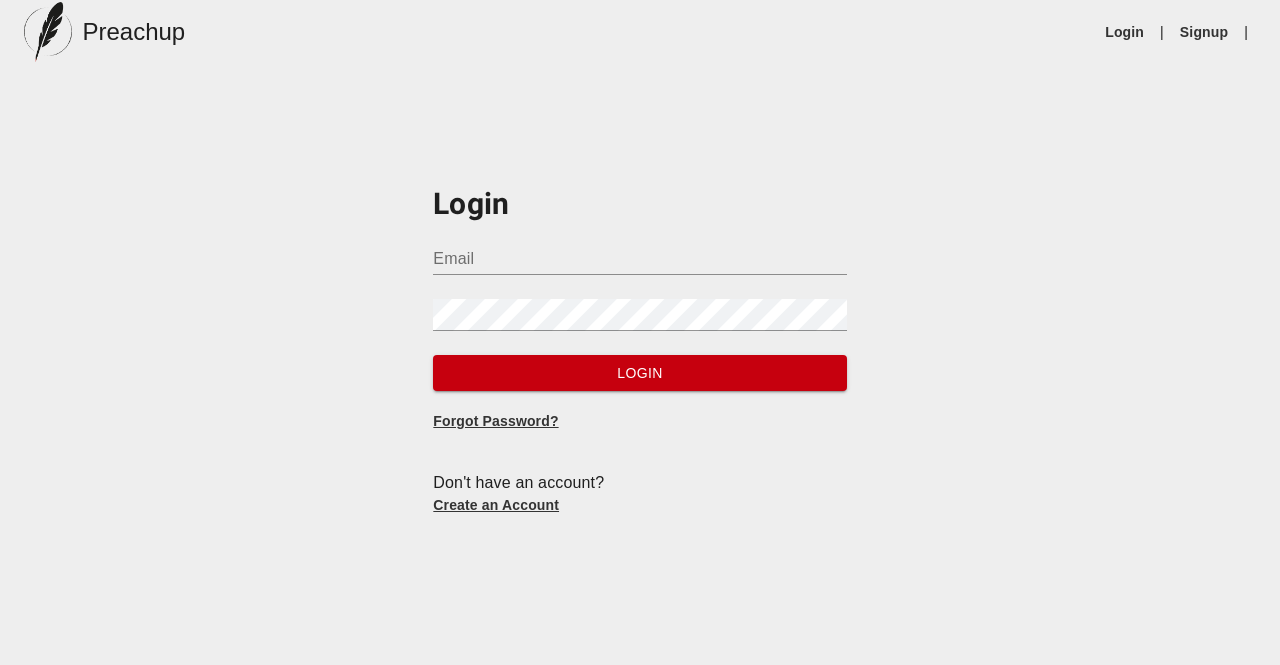type on "[EMAIL]" 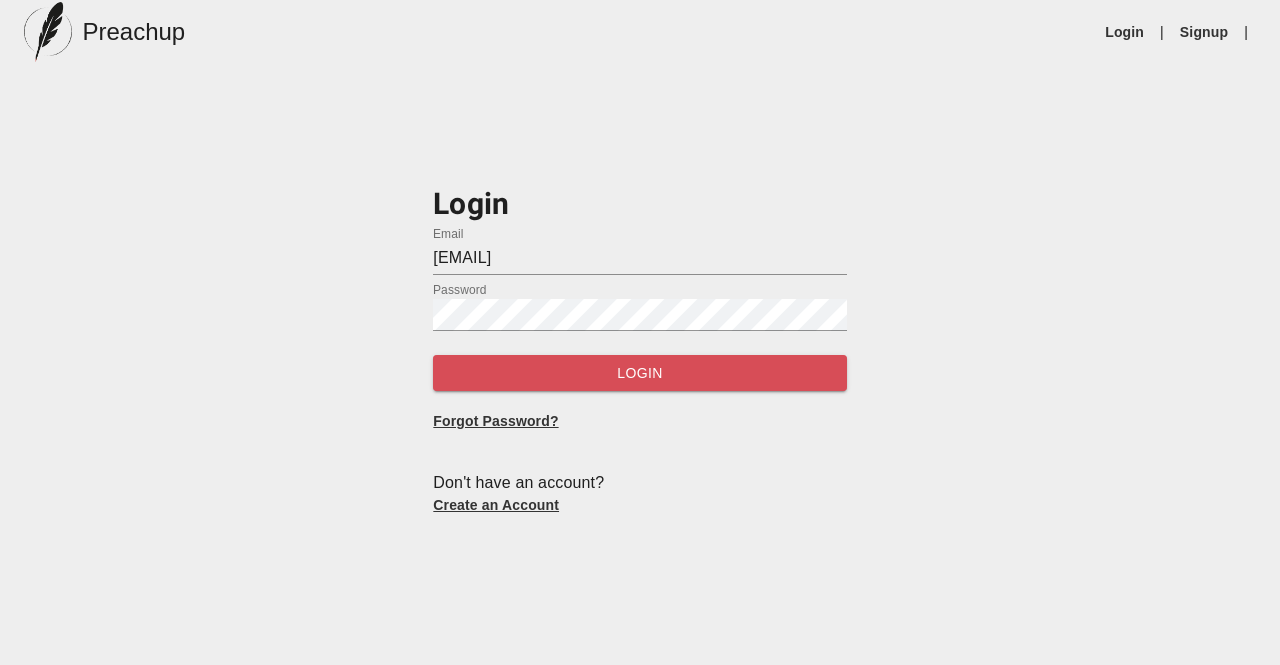click on "Login" at bounding box center [639, 373] 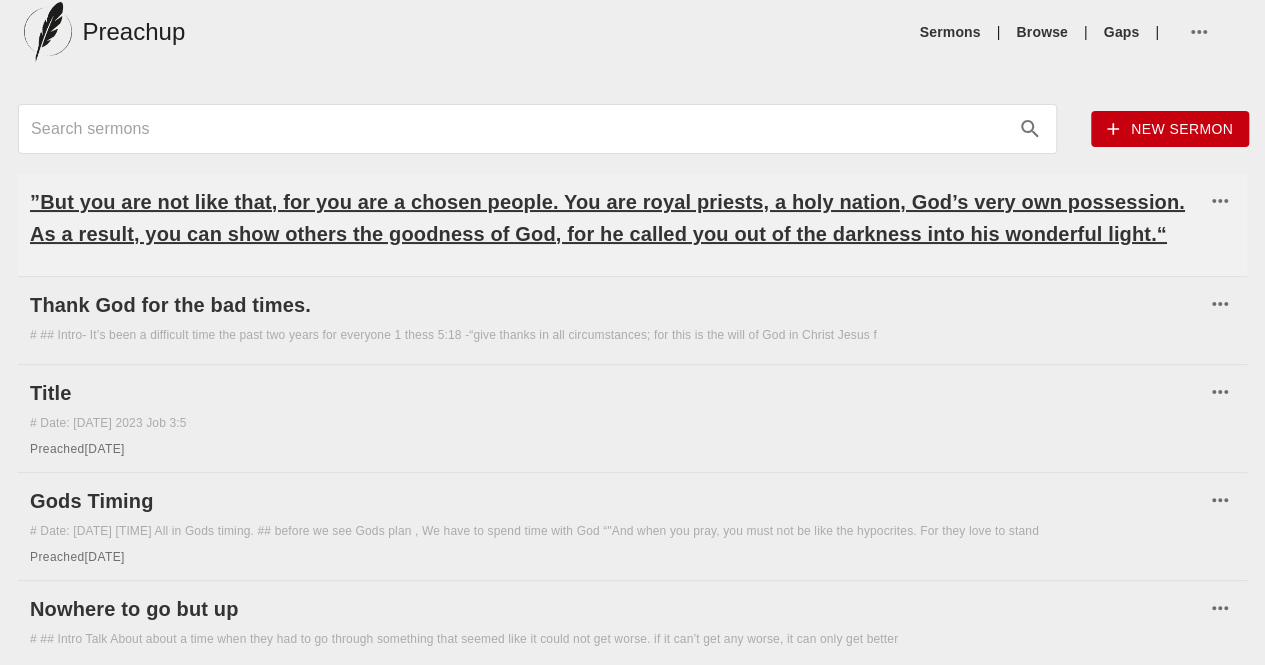 click on "”But you are not like that, for you are a chosen people. You are royal priests, a holy nation, God’s very own possession. As a result, you can show others the goodness of God, for he called you out of the darkness into his wonderful light.“" at bounding box center (617, 218) 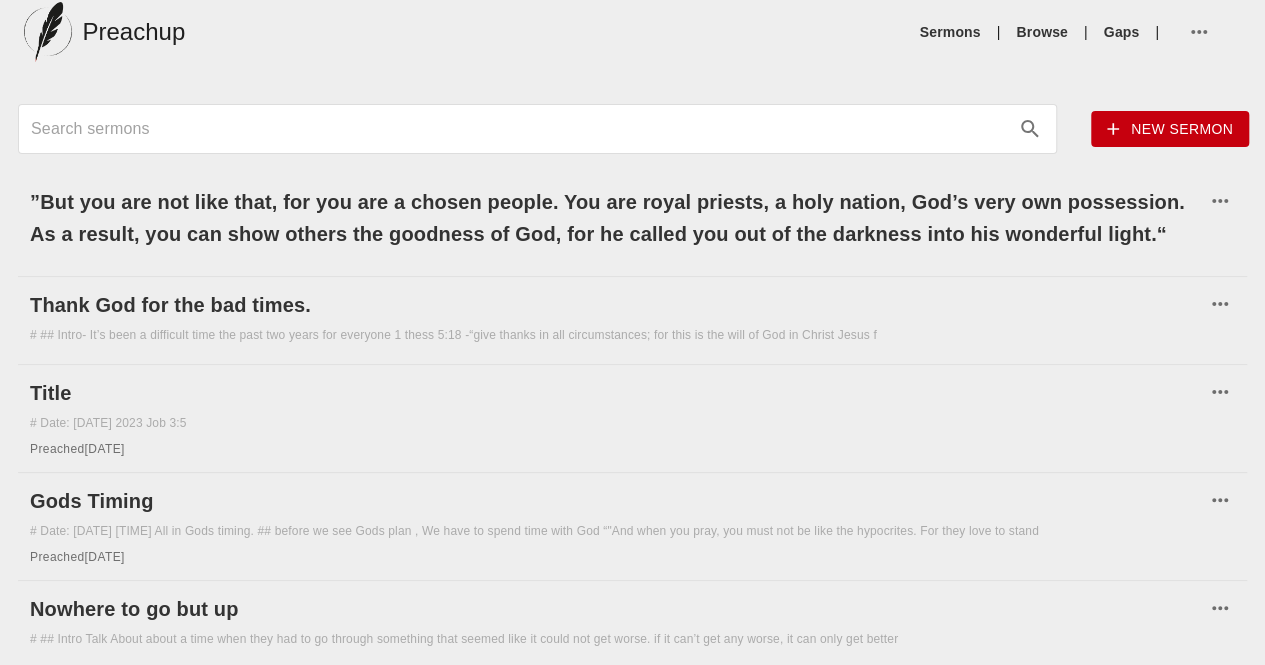 click on "New sermon" at bounding box center (1170, 129) 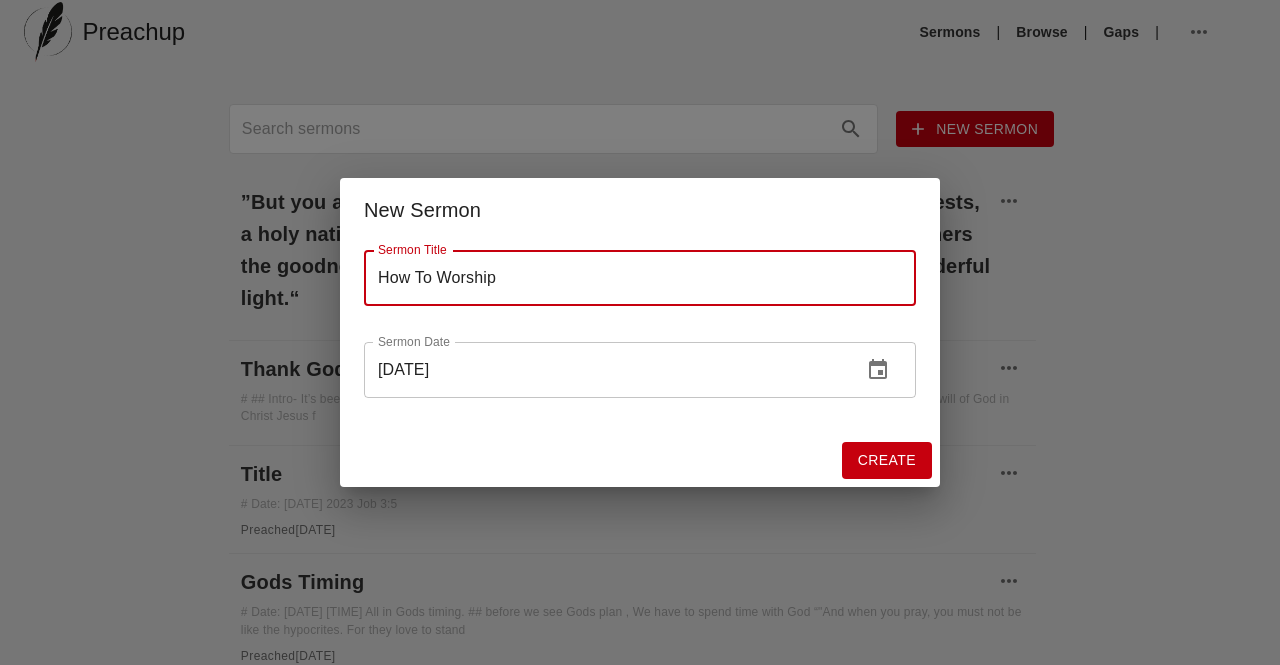 type on "How To Worship" 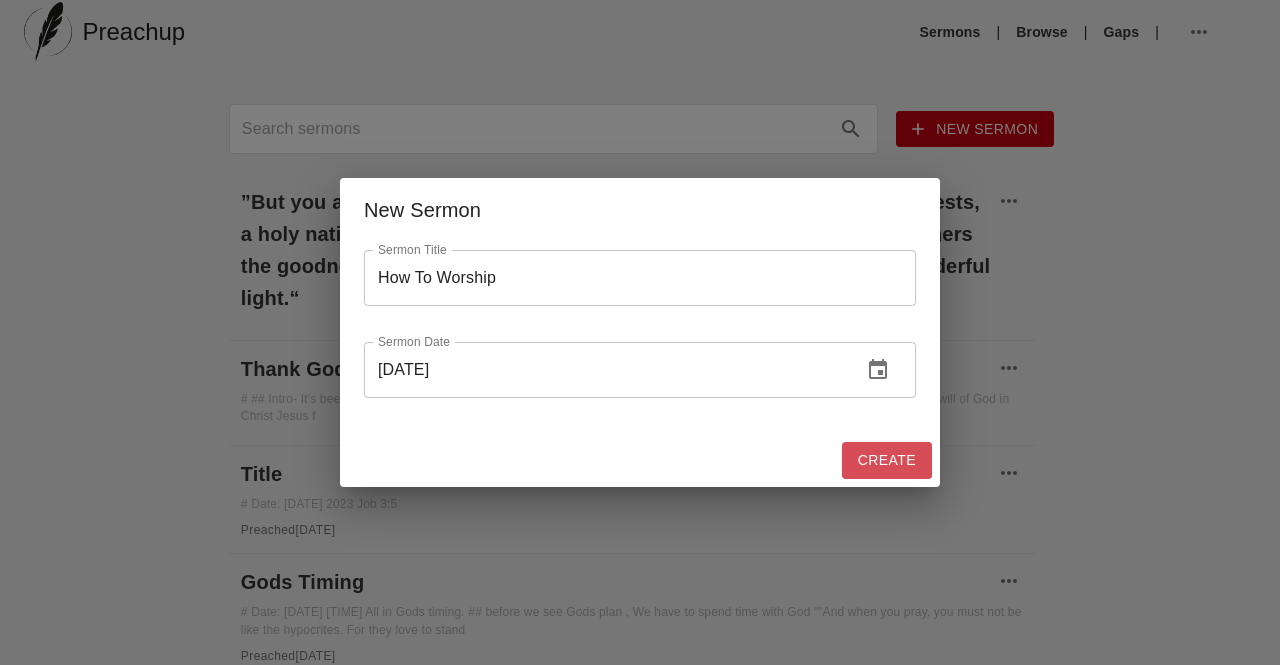 click on "Create" at bounding box center [887, 460] 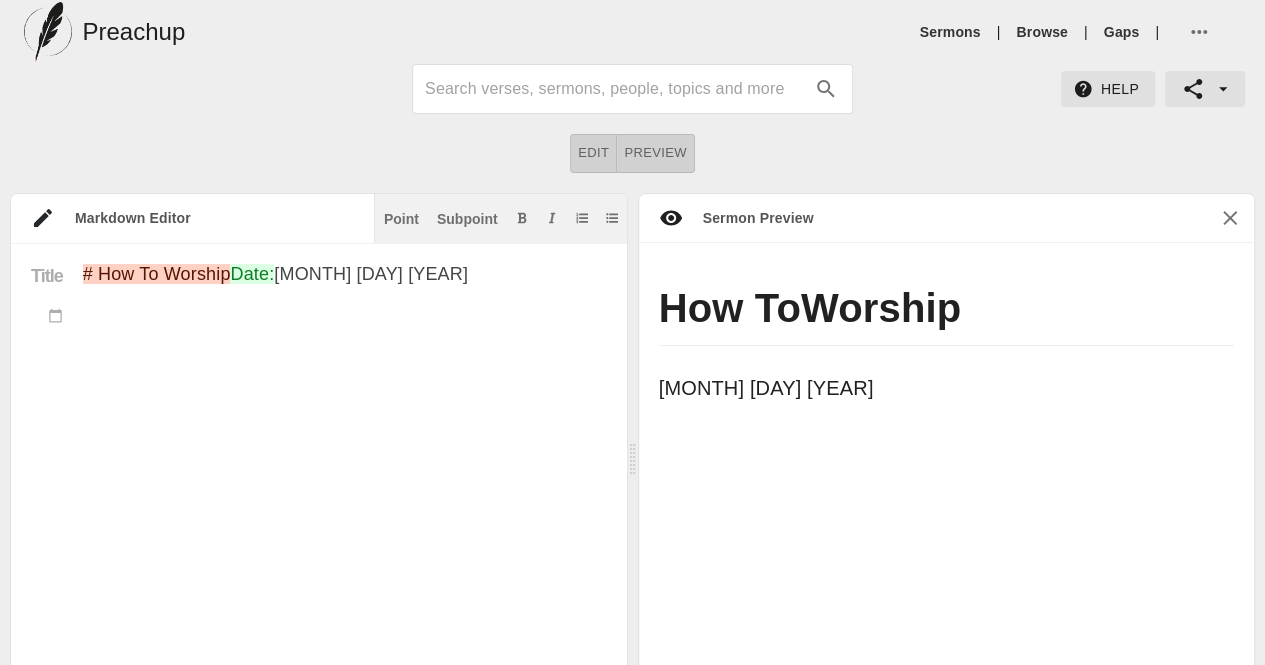 click on "# How To Worship
Date: [DATE] 2025" at bounding box center [345, 585] 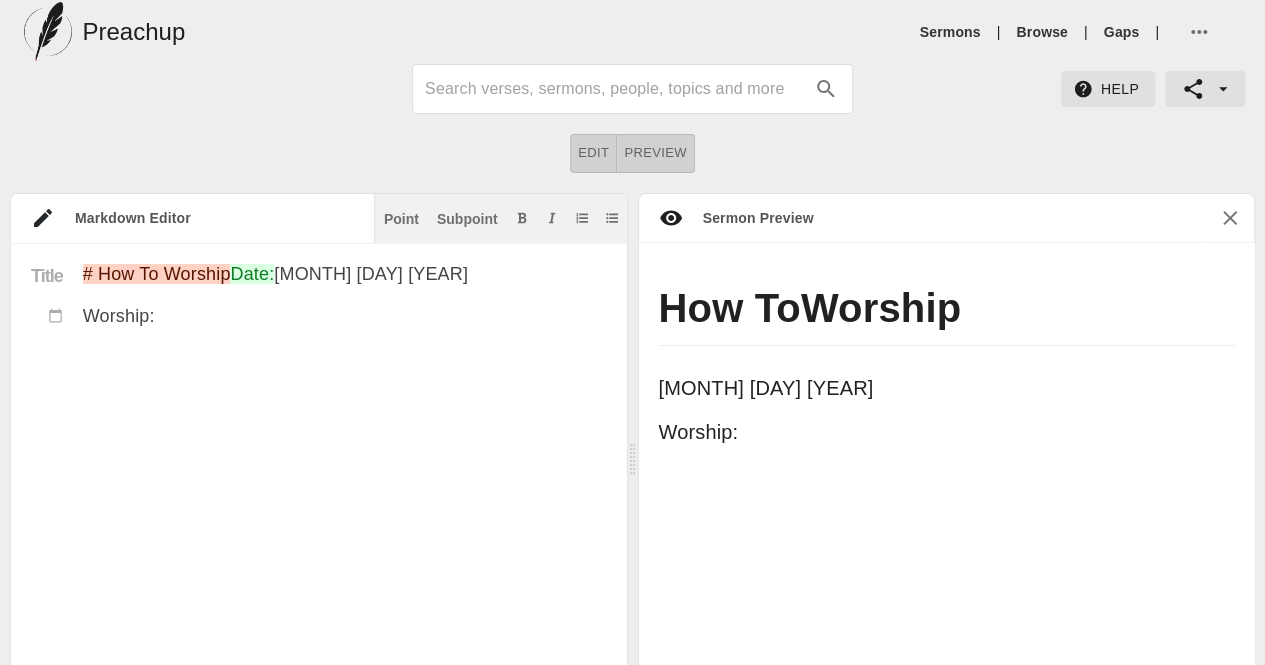 paste on "To worship something is to prize it above everything else. To honor it as the thing of highest importance and to act accordingly. Anything can be worshiped." 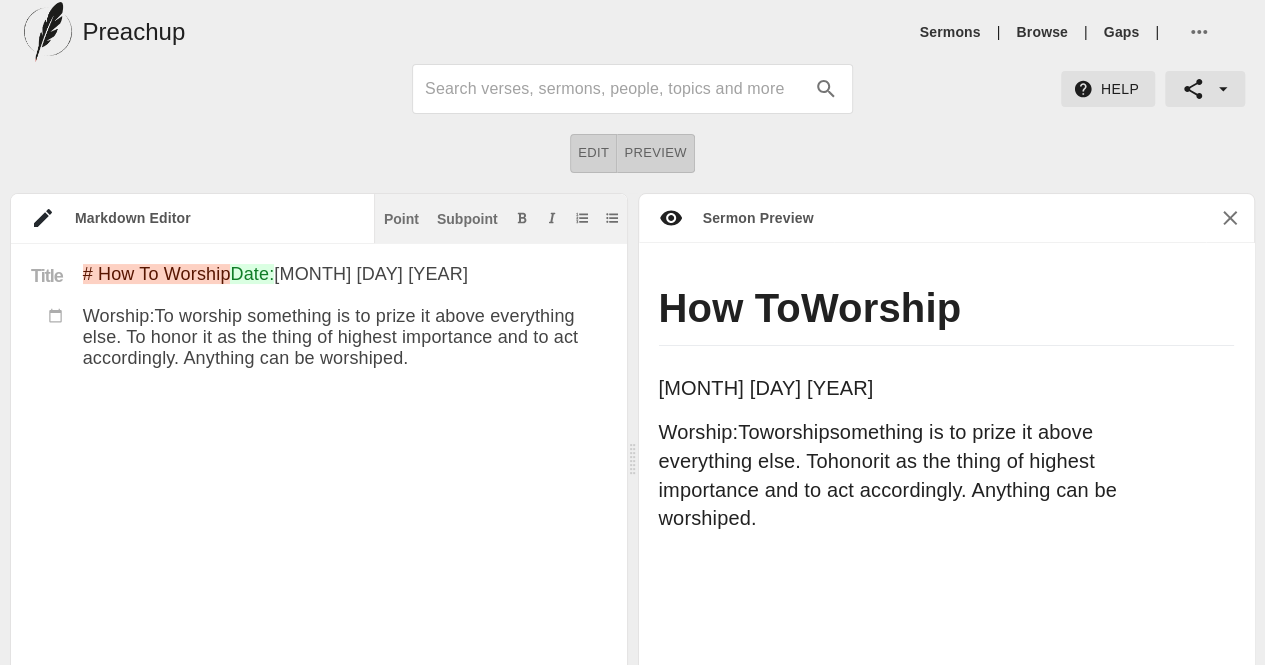 click on "# How To Worship
Date: [DATE]
Worship:To worship something is to prize it above everything else. To honor it as the thing of highest importance and to act accordingly. Anything can be worshiped." at bounding box center [345, 616] 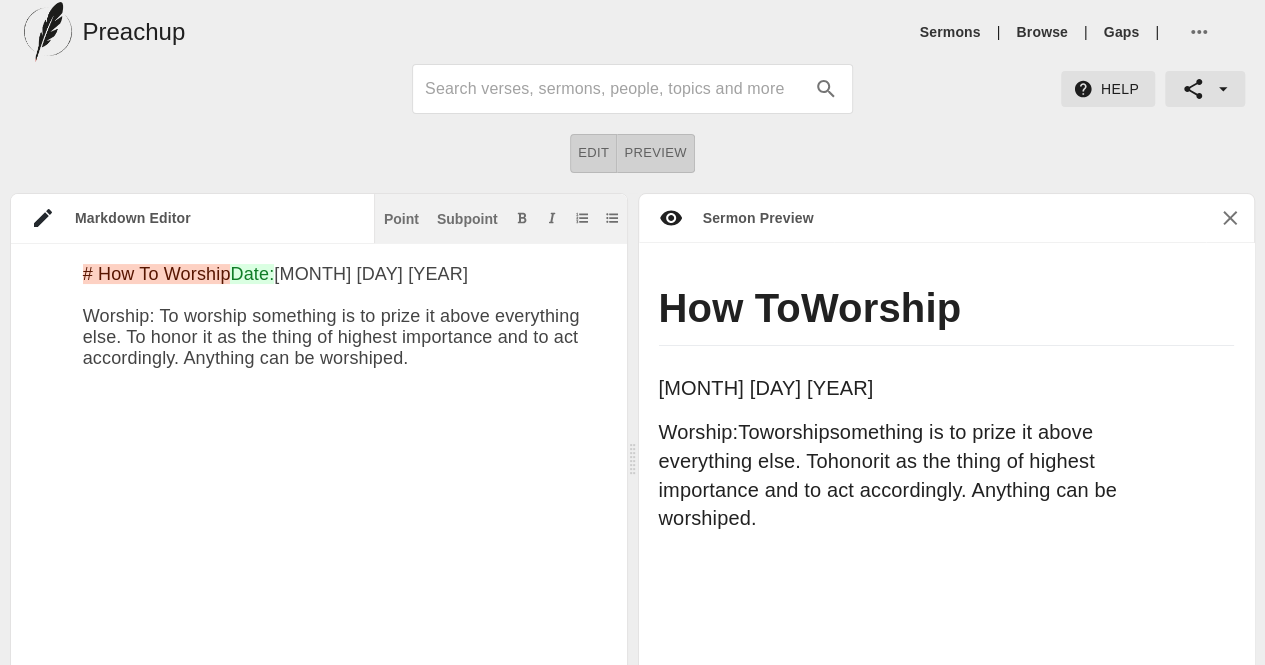 click on "# How To Worship
Date: [DATE]
Worship: To worship something is to prize it above everything else. To honor it as the thing of highest importance and to act accordingly. Anything can be worshiped." at bounding box center [345, 616] 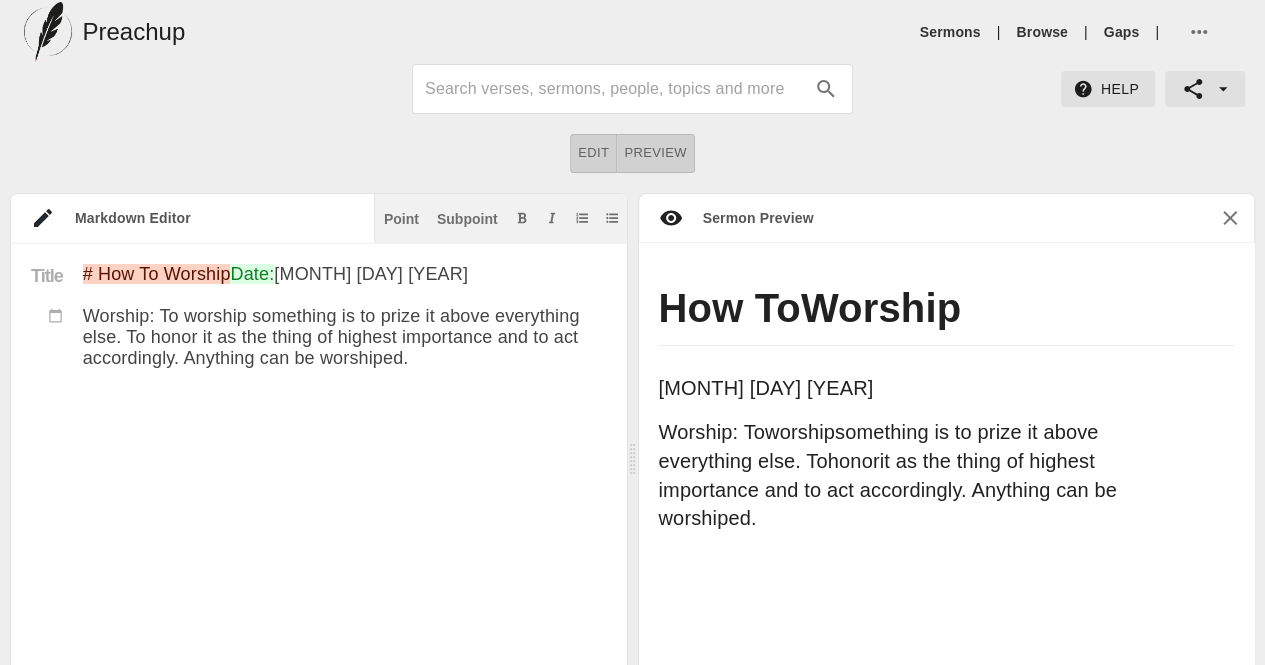 scroll, scrollTop: 55, scrollLeft: 0, axis: vertical 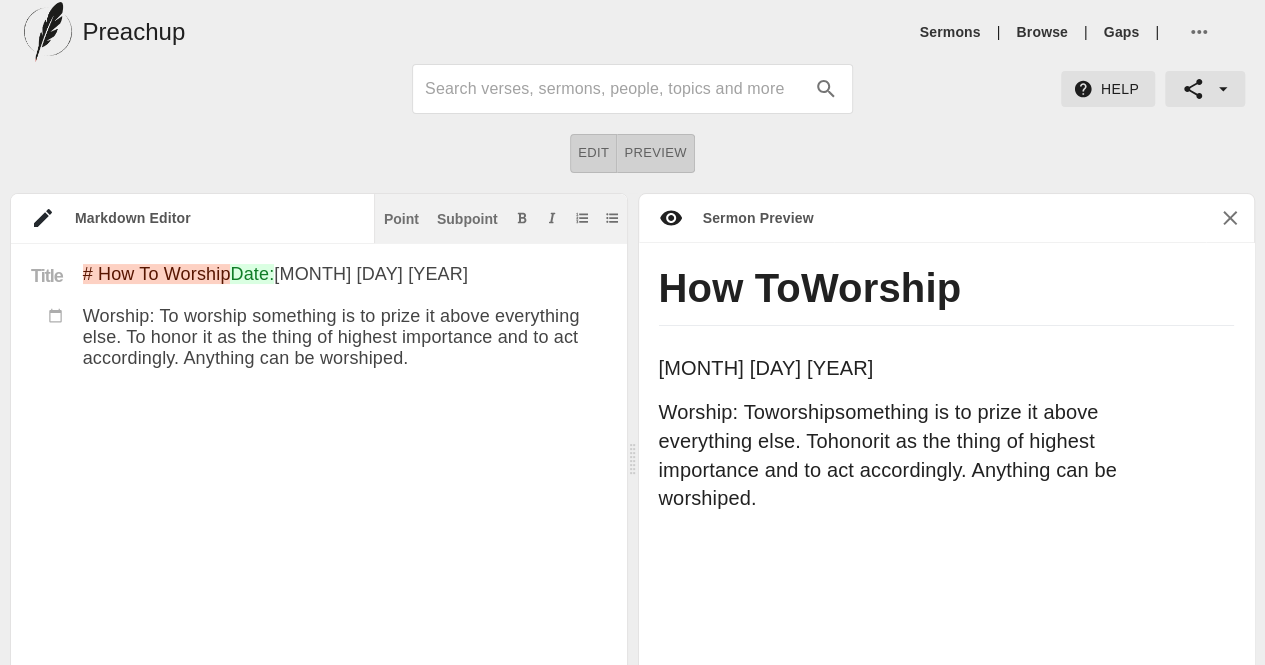 drag, startPoint x: 244, startPoint y: 310, endPoint x: 12, endPoint y: 312, distance: 232.00862 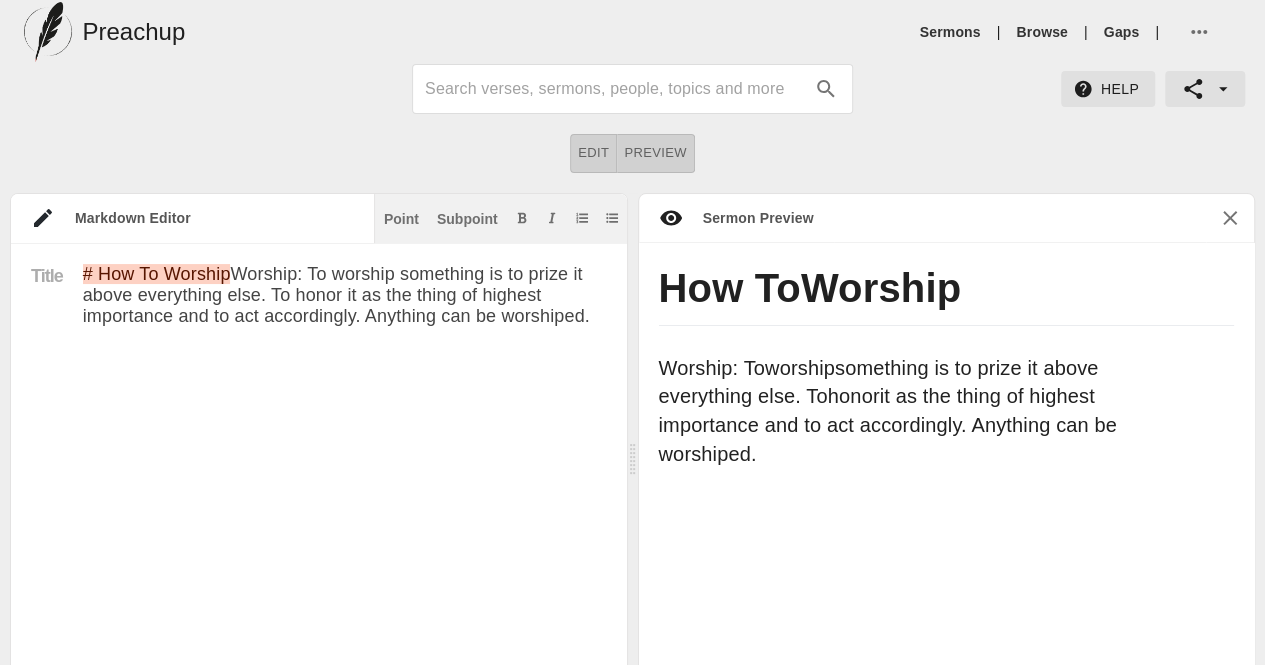 click on "# How To Worship
Worship: To worship something is to prize it above everything else. To honor it as the thing of highest importance and to act accordingly. Anything can be worshiped." at bounding box center (345, 595) 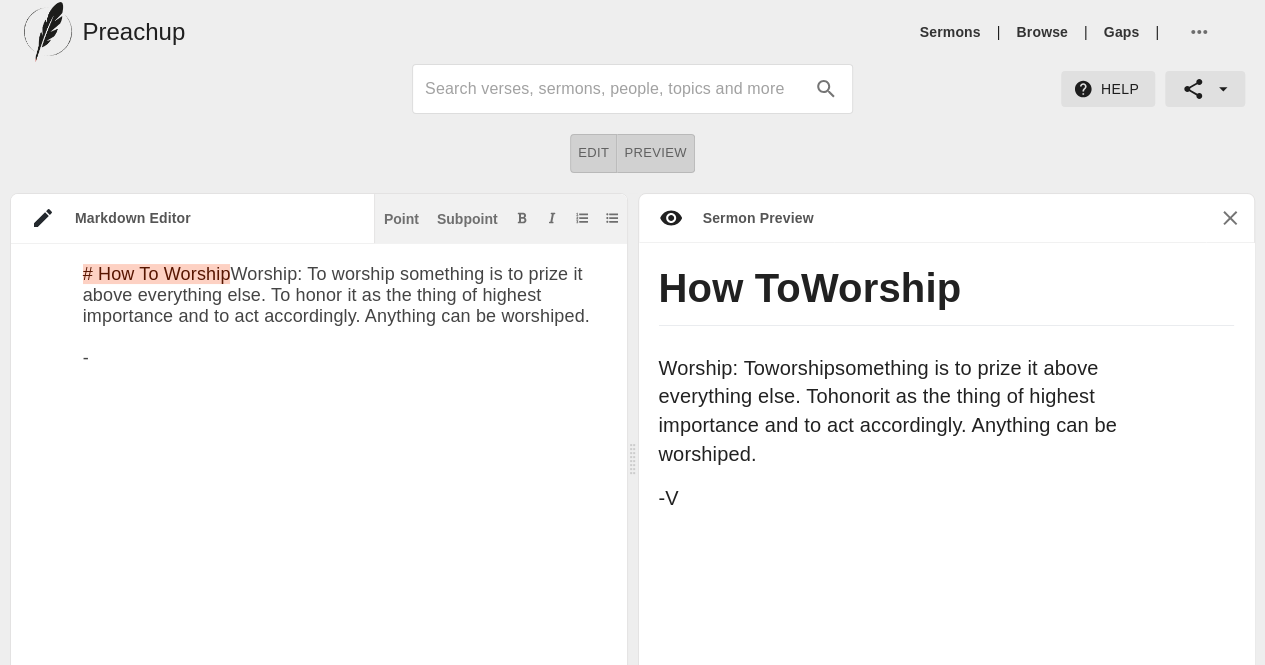 paste on "People worship a wide variety of things, ranging from traditional deities to abstract concepts and material possessions. Common examples include gods and goddesses (as in various religions), ancestors, animals, nature, and even abstract ideas like power, money, or status. Modern-day examples often include things like celebrity worship, self, and possessions." 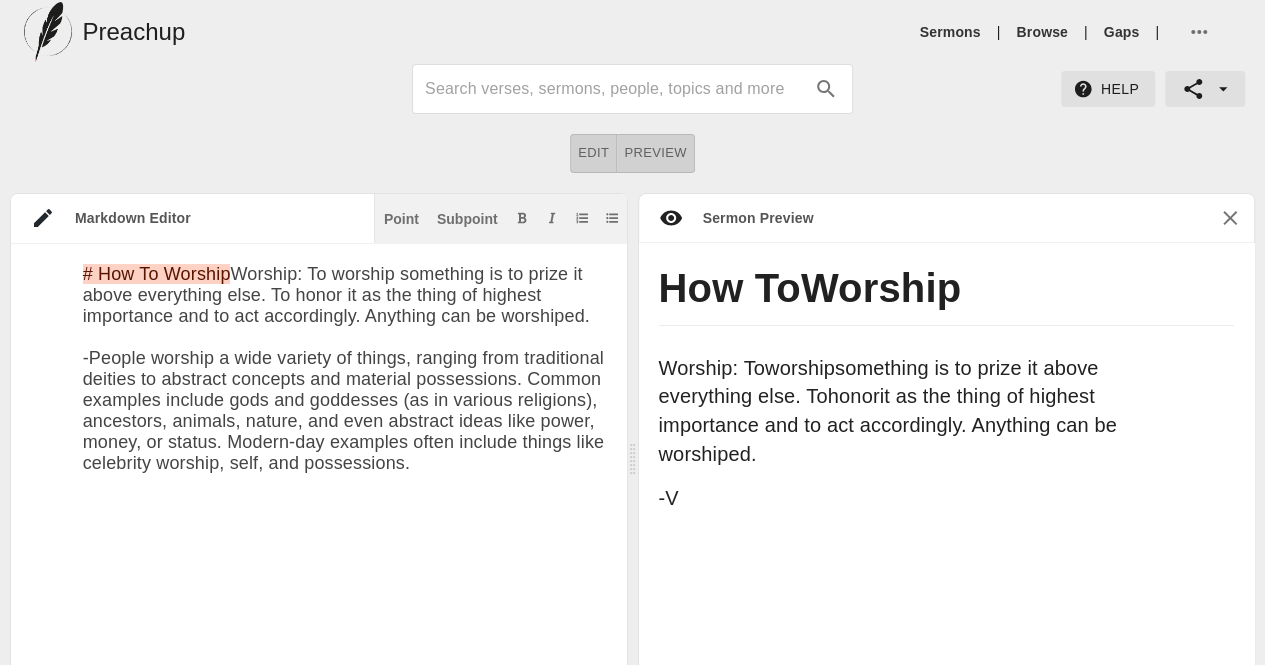 scroll, scrollTop: 83, scrollLeft: 0, axis: vertical 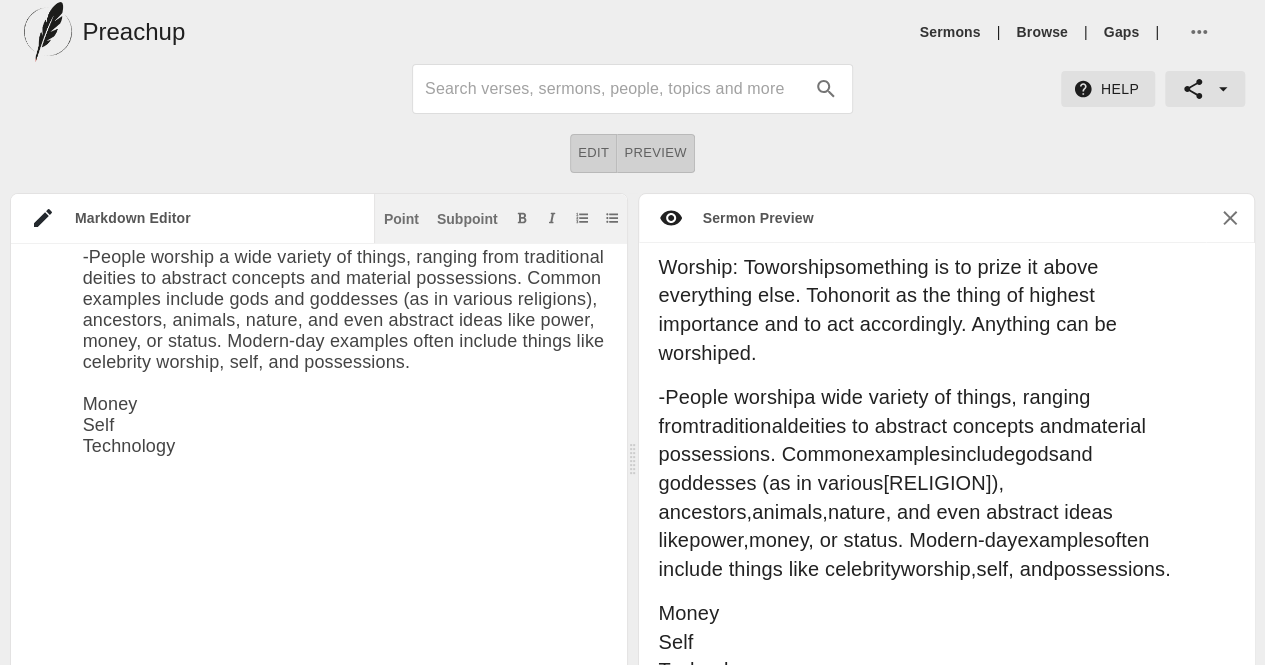 click on "Worship: To worship something is to prize it above everything else. To honor it as the thing of highest importance and to act accordingly. Anything can be worshiped.
-People worship a wide variety of things, ranging from traditional deities to abstract concepts and material possessions. Common examples include gods and goddesses (as in various religions), ancestors, animals, nature, and even abstract ideas like power, money, or status. Modern-day examples often include things like celebrity worship, self, and possessions.
Money
Self
Technology" at bounding box center [345, 641] 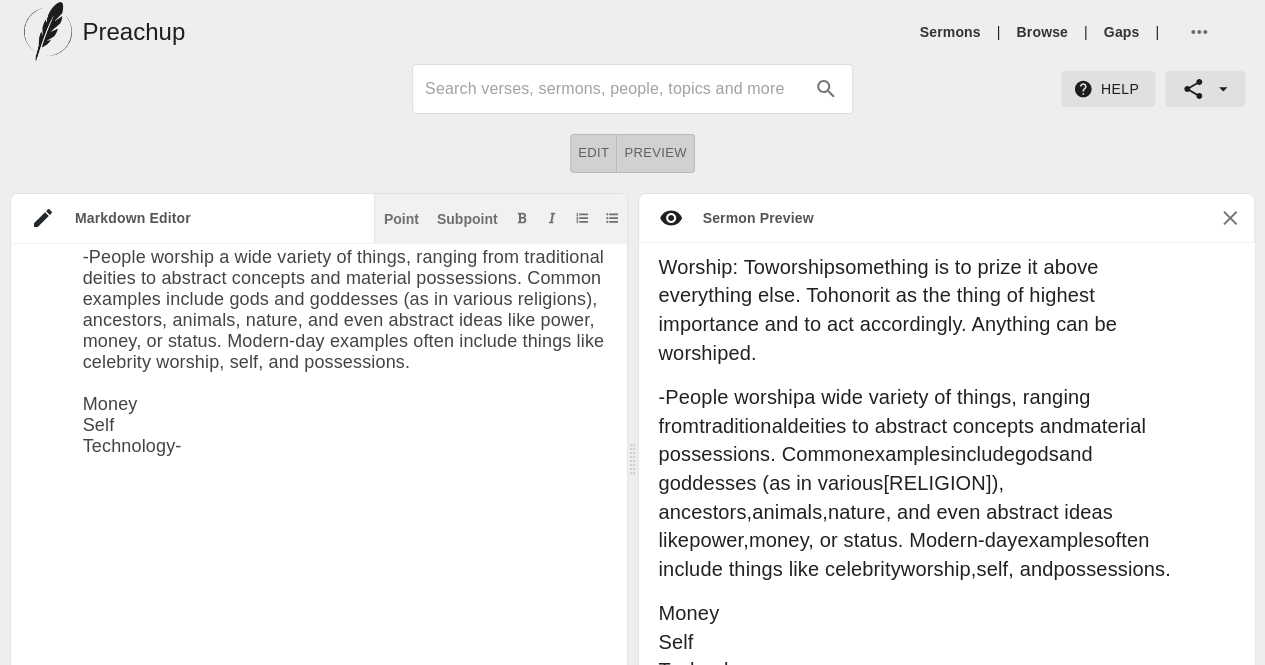 paste on "Some people may become overly reliant on technology or find themselves overly attached to electronic devices, effectively turning these into objects of worship." 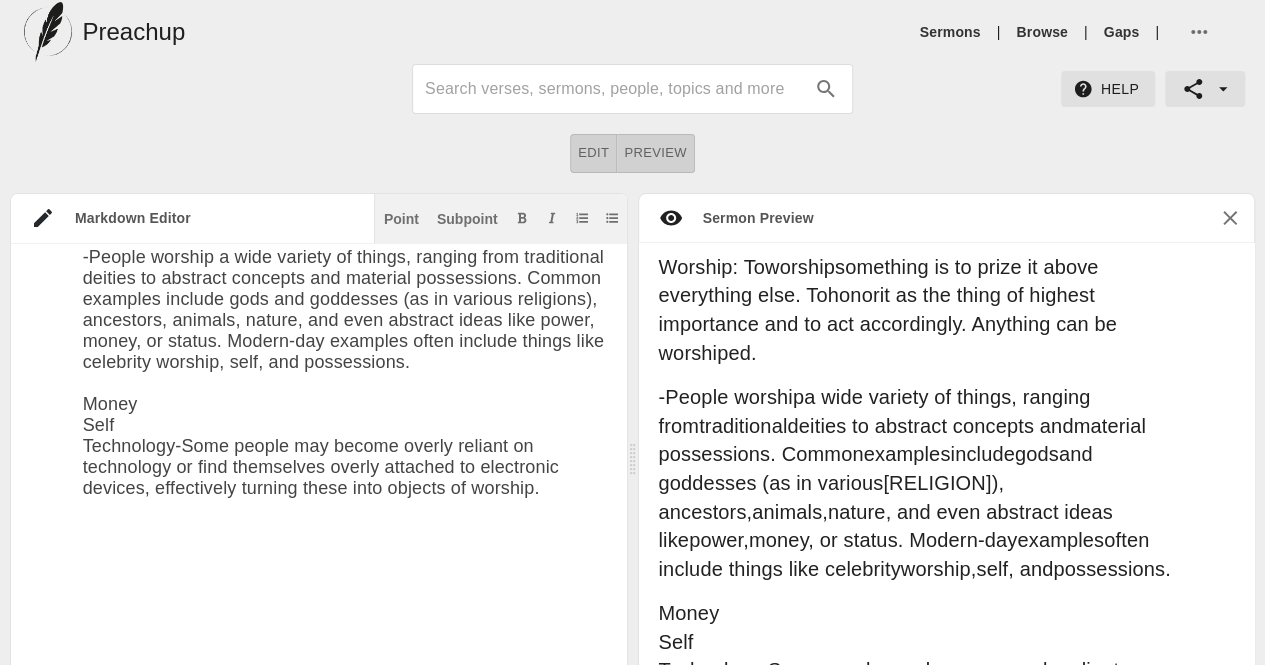 click on "Worship: To worship something is to prize it above everything else. To honor it as the thing of highest importance and to act accordingly. Anything can be worshiped.
-People worship a wide variety of things, ranging from traditional deities to abstract concepts and material possessions. Common examples include gods and goddesses (as in various religions), ancestors, animals, nature, and even abstract ideas like power, money, or status. Modern-day examples often include things like celebrity worship, self, and possessions.
Money
Self
Technology-Some people may become overly reliant on technology or find themselves overly attached to electronic devices, effectively turning these into objects of worship." at bounding box center (345, 662) 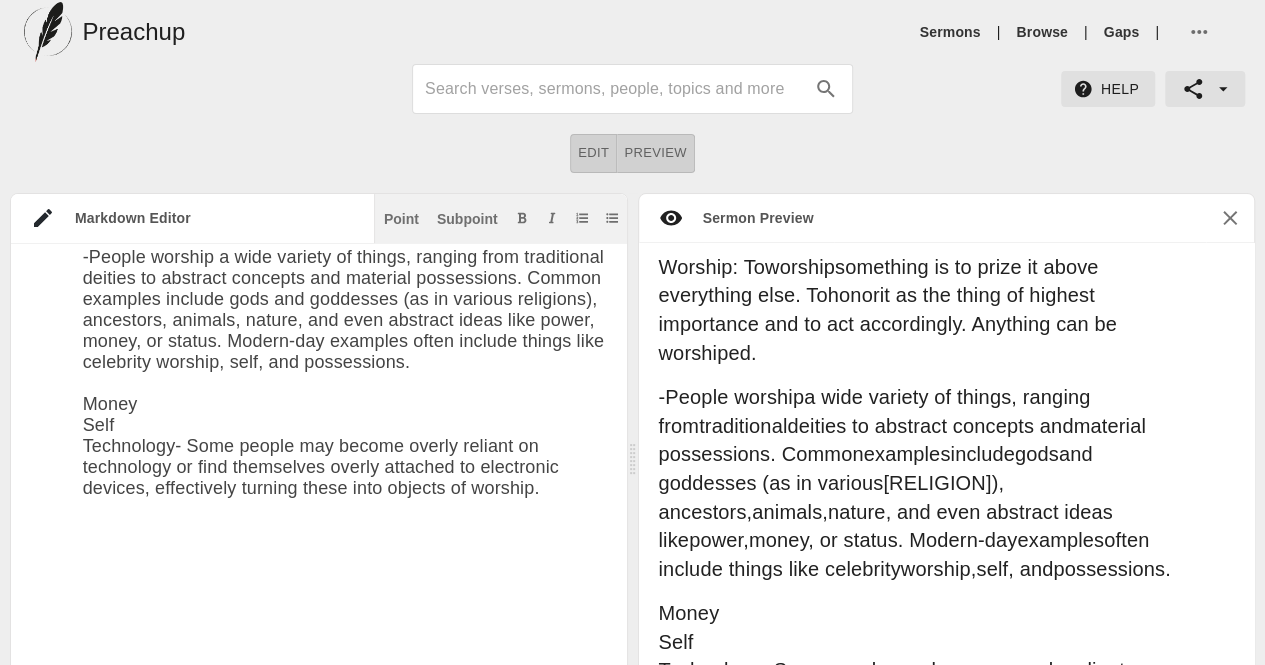 click on "# How To Worship
Worship: To worship something is to prize it above everything else. To honor it as the thing of highest importance and to act accordingly. Anything can be worshiped.
-People worship a wide variety of things, ranging from traditional deities to abstract concepts and material possessions. Common examples include gods and goddesses (as in various religions), ancestors, animals, nature, and even abstract ideas like power, money, or status. Modern-day examples often include things like celebrity worship, self, and possessions.
Money
Self
Technology- Some people may become overly reliant on technology or find themselves overly attached to electronic devices, effectively turning these into objects of worship." at bounding box center (345, 662) 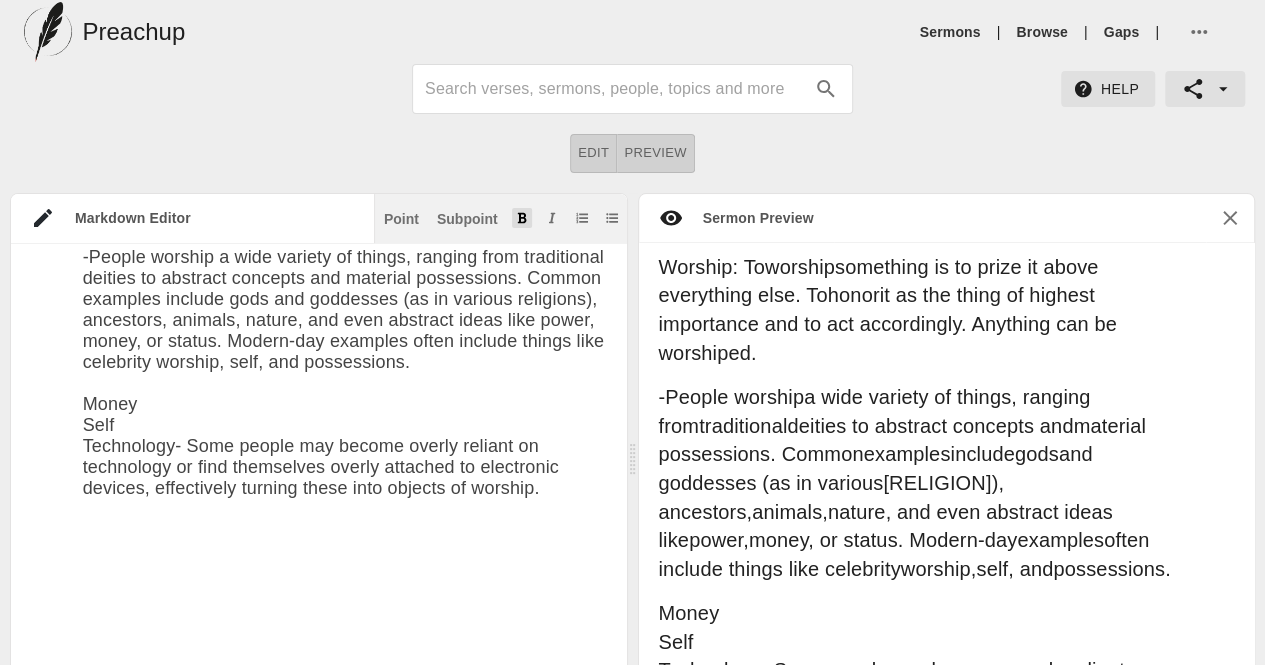 click at bounding box center [521, 217] 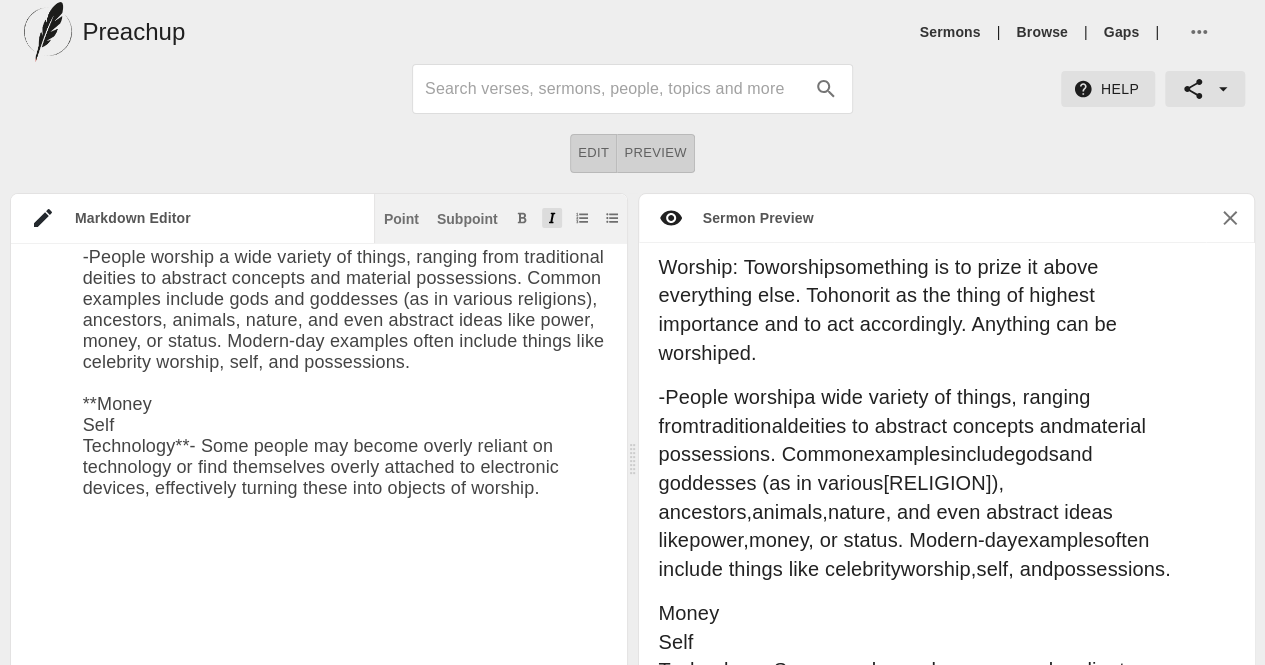click at bounding box center [552, 218] 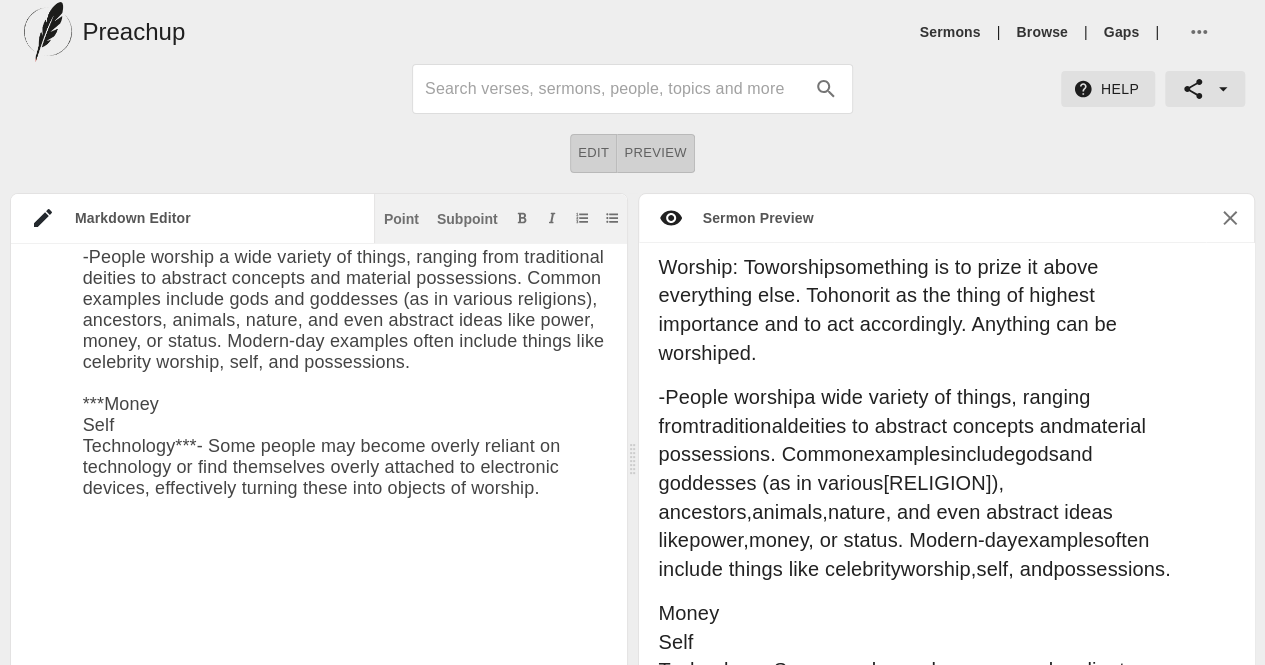 click on "# How To Worship
Worship: To worship something is to prize it above everything else. To honor it as the thing of highest importance and to act accordingly. Anything can be worshiped.
-People worship a wide variety of things, ranging from traditional deities to abstract concepts and material possessions. Common examples include gods and goddesses (as in various religions), ancestors, animals, nature, and even abstract ideas like power, money, or status. Modern-day examples often include things like celebrity worship, self, and possessions.
***Money
Self
Technology***- Some people may become overly reliant on technology or find themselves overly attached to electronic devices, effectively turning these into objects of worship." at bounding box center [345, 662] 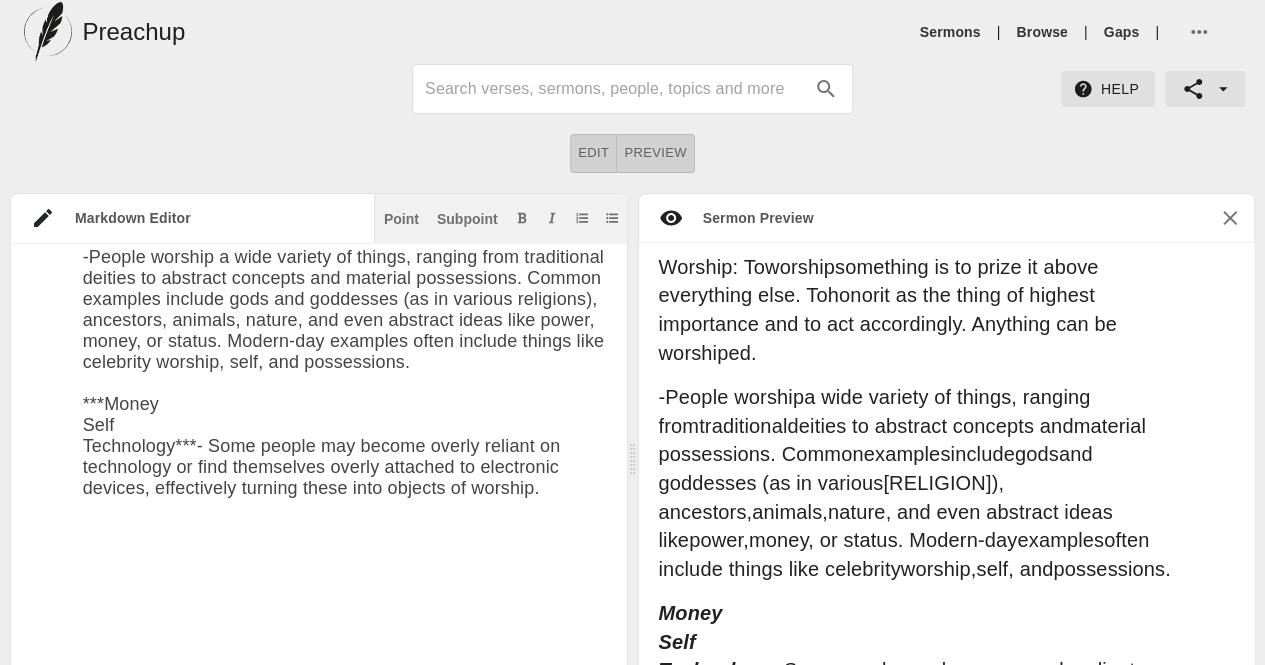 click on "# How To Worship
Worship: To worship something is to prize it above everything else. To honor it as the thing of highest importance and to act accordingly. Anything can be worshiped.
-People worship a wide variety of things, ranging from traditional deities to abstract concepts and material possessions. Common examples include gods and goddesses (as in various religions), ancestors, animals, nature, and even abstract ideas like power, money, or status. Modern-day examples often include things like celebrity worship, self, and possessions.
***Money
Self
Technology***- Some people may become overly reliant on technology or find themselves overly attached to electronic devices, effectively turning these into objects of worship." at bounding box center [345, 662] 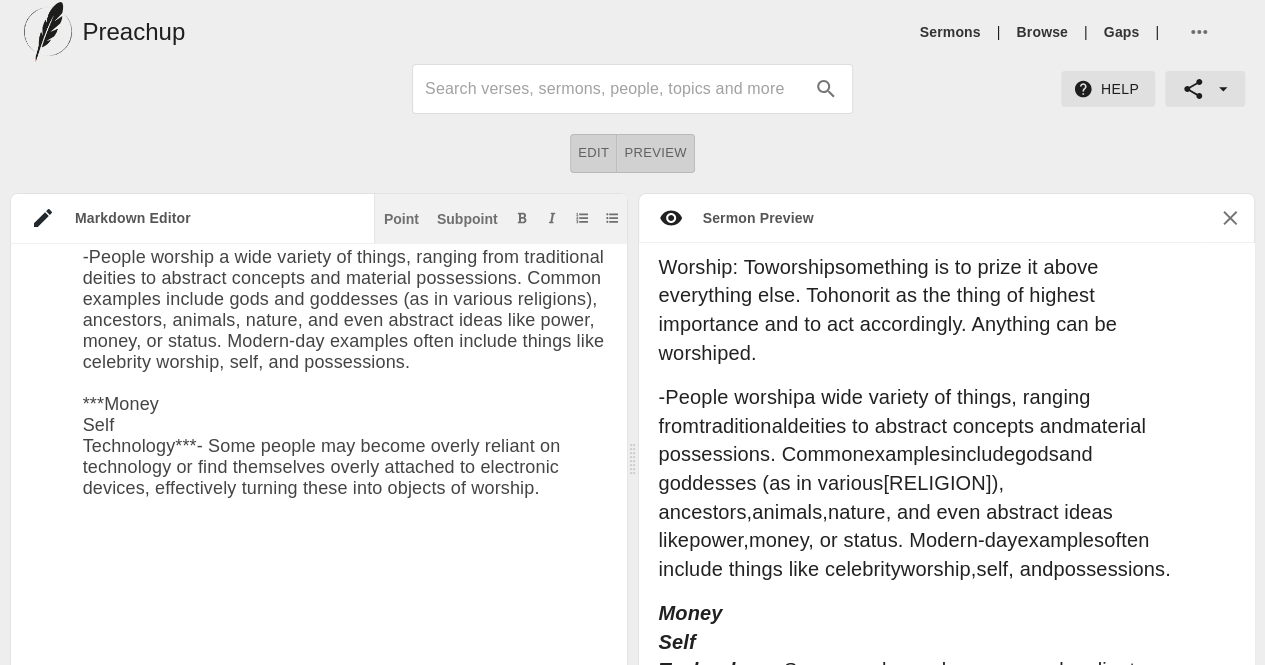 scroll, scrollTop: 267, scrollLeft: 0, axis: vertical 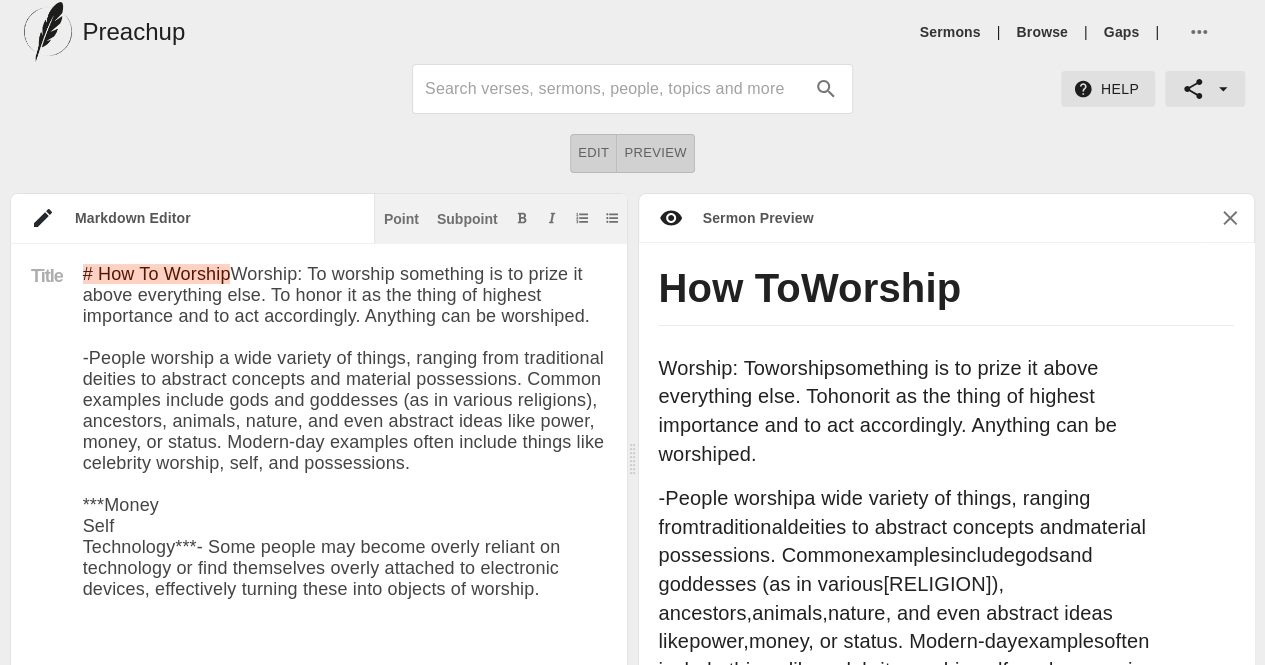 click on "# How To Worship
Worship: To worship something is to prize it above everything else. To honor it as the thing of highest importance and to act accordingly. Anything can be worshiped.
-People worship a wide variety of things, ranging from traditional deities to abstract concepts and material possessions. Common examples include gods and goddesses (as in various religions), ancestors, animals, nature, and even abstract ideas like power, money, or status. Modern-day examples often include things like celebrity worship, self, and possessions.
***Money
Self
Technology***- Some people may become overly reliant on technology or find themselves overly attached to electronic devices, effectively turning these into objects of worship." at bounding box center [345, 763] 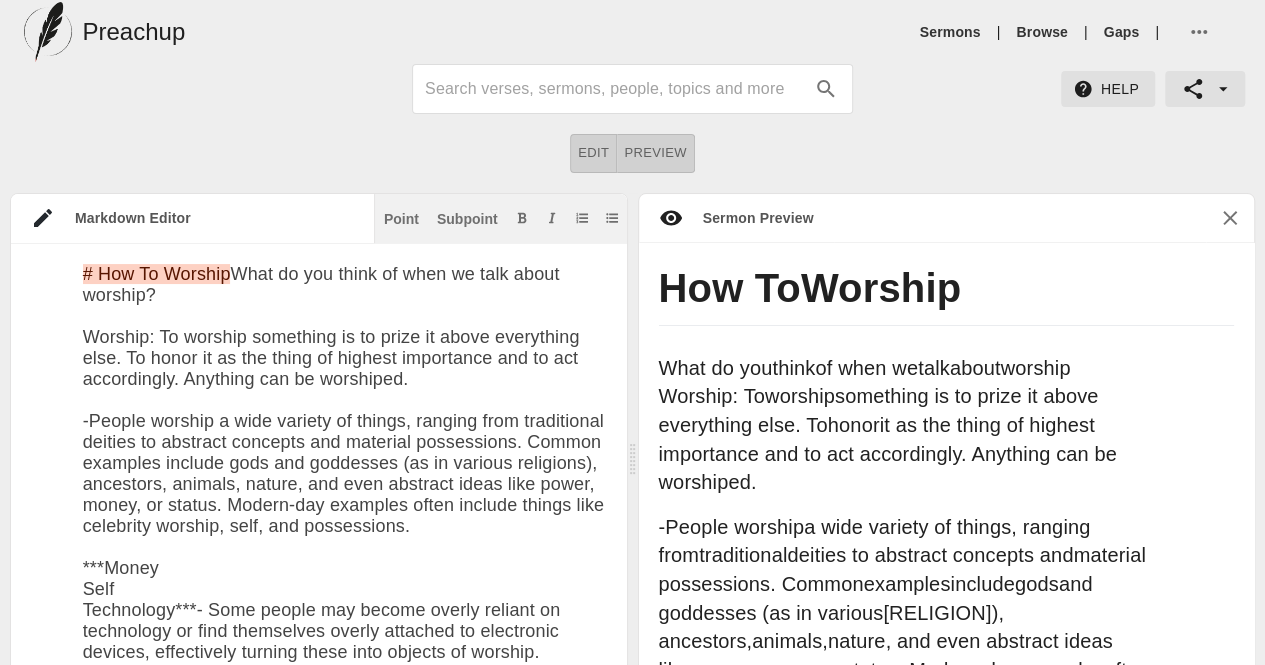 scroll, scrollTop: 96, scrollLeft: 0, axis: vertical 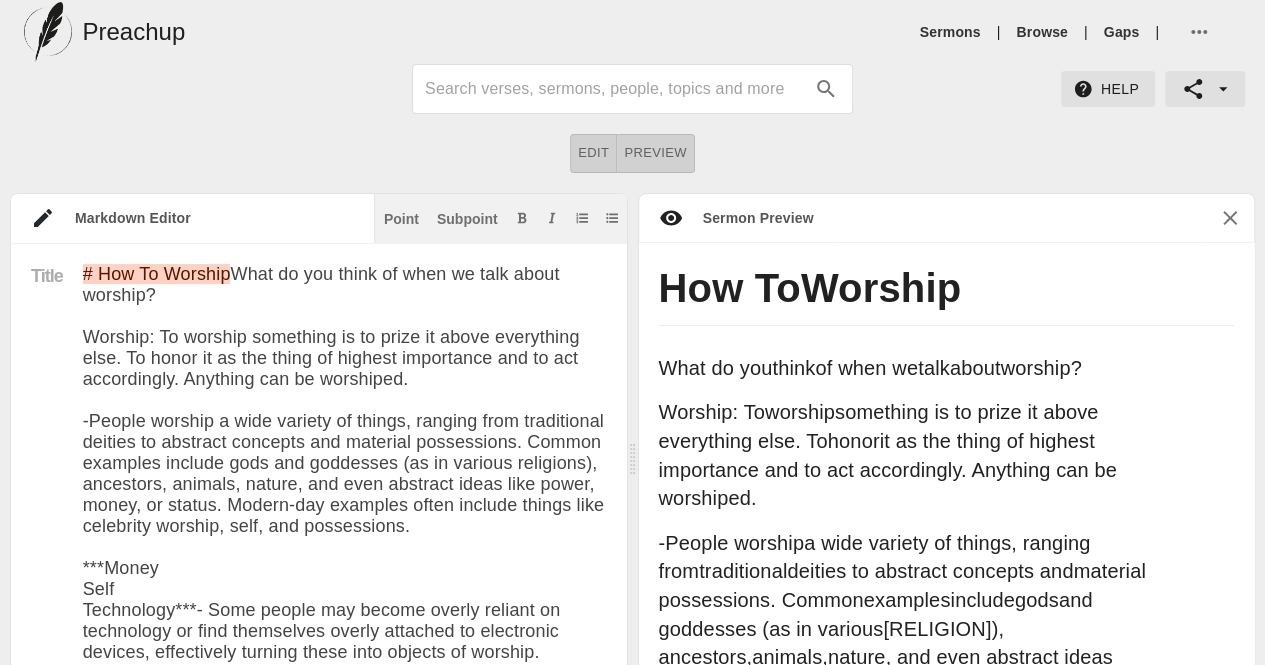 click on "# How To Worship
What do you think of when we talk about worship?
Worship: To worship something is to prize it above everything else. To honor it as the thing of highest importance and to act accordingly. Anything can be worshiped.
-People worship a wide variety of things, ranging from traditional deities to abstract concepts and material possessions. Common examples include gods and goddesses (as in various religions), ancestors, animals, nature, and even abstract ideas like power, money, or status. Modern-day examples often include things like celebrity worship, self, and possessions.
***Money
Self
Technology***- Some people may become overly reliant on technology or find themselves overly attached to electronic devices, effectively turning these into objects of worship." at bounding box center (345, 795) 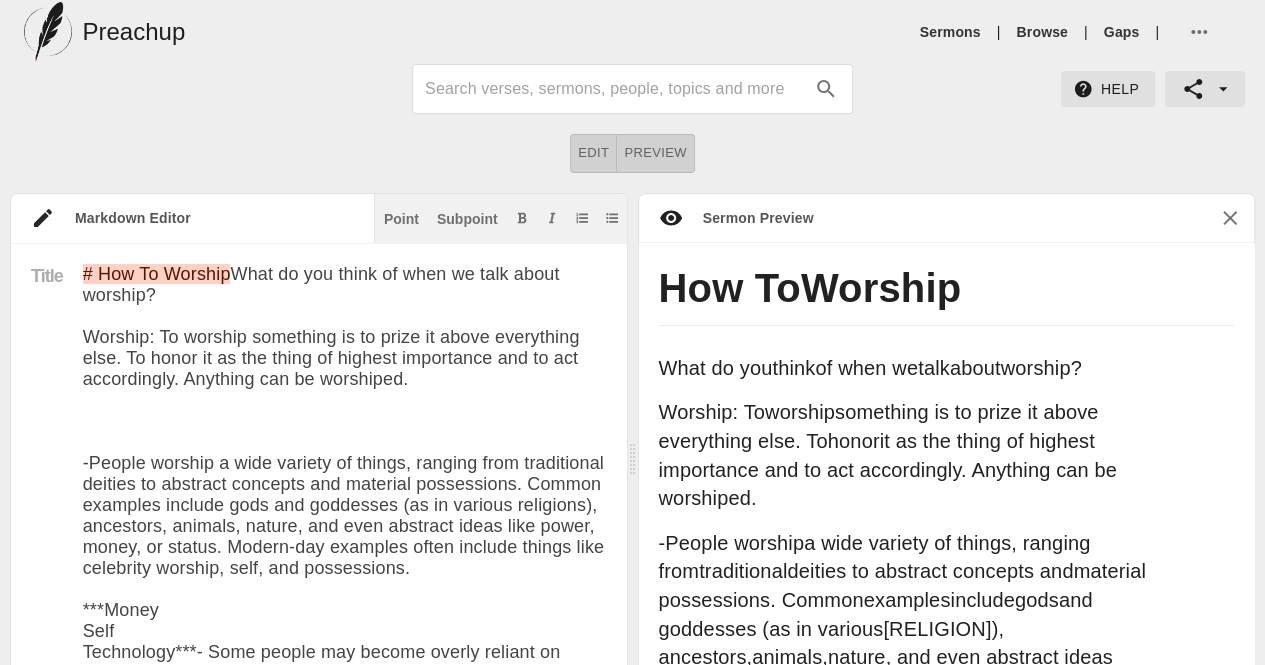 paste on "Worship in the Bible is a way to be, a state of mind, a posture of our heart" 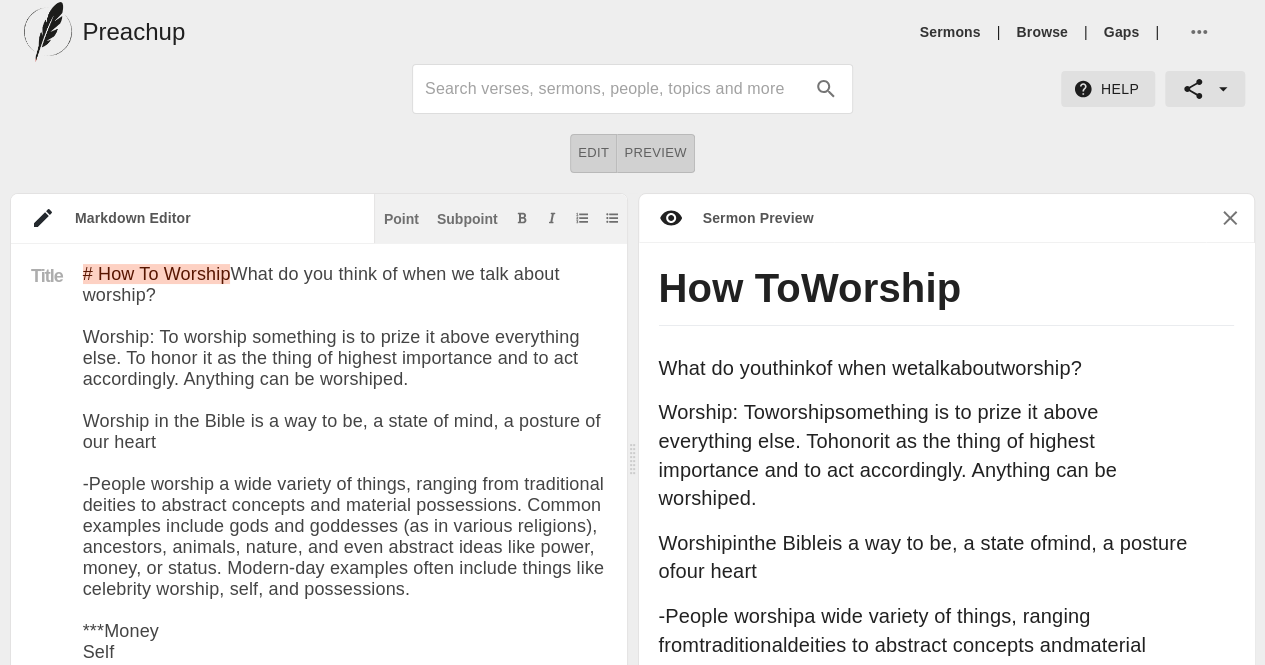 drag, startPoint x: 180, startPoint y: 479, endPoint x: 82, endPoint y: 459, distance: 100.02 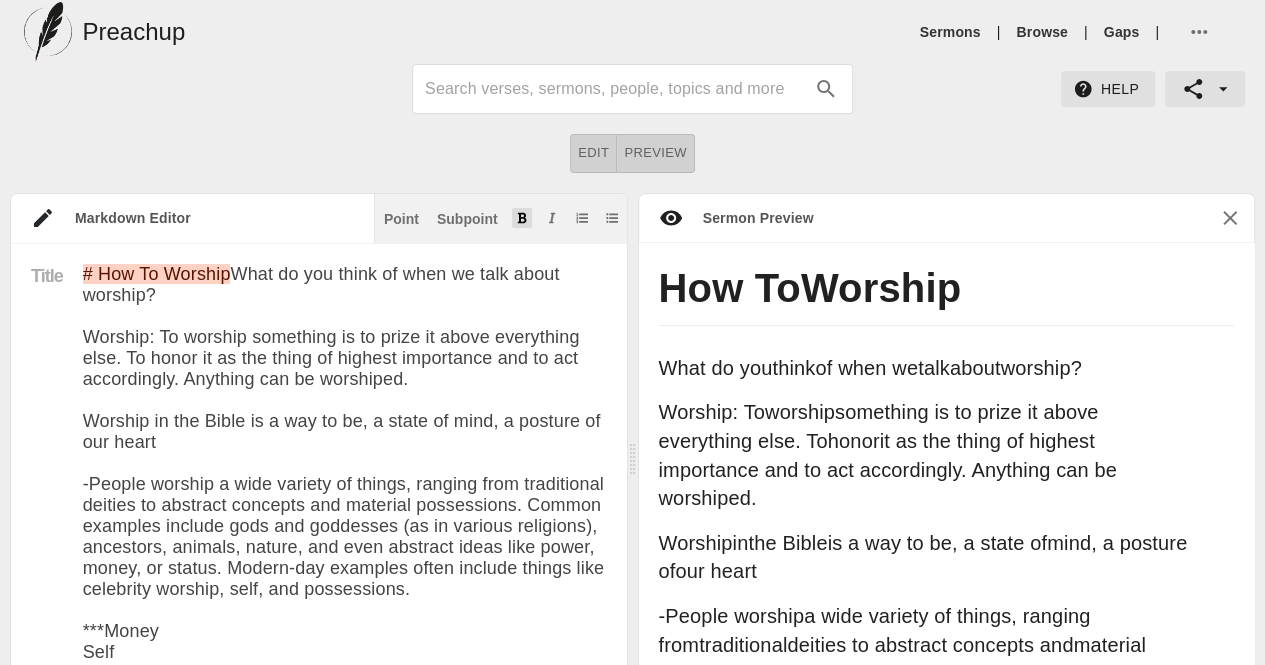 click at bounding box center [522, 218] 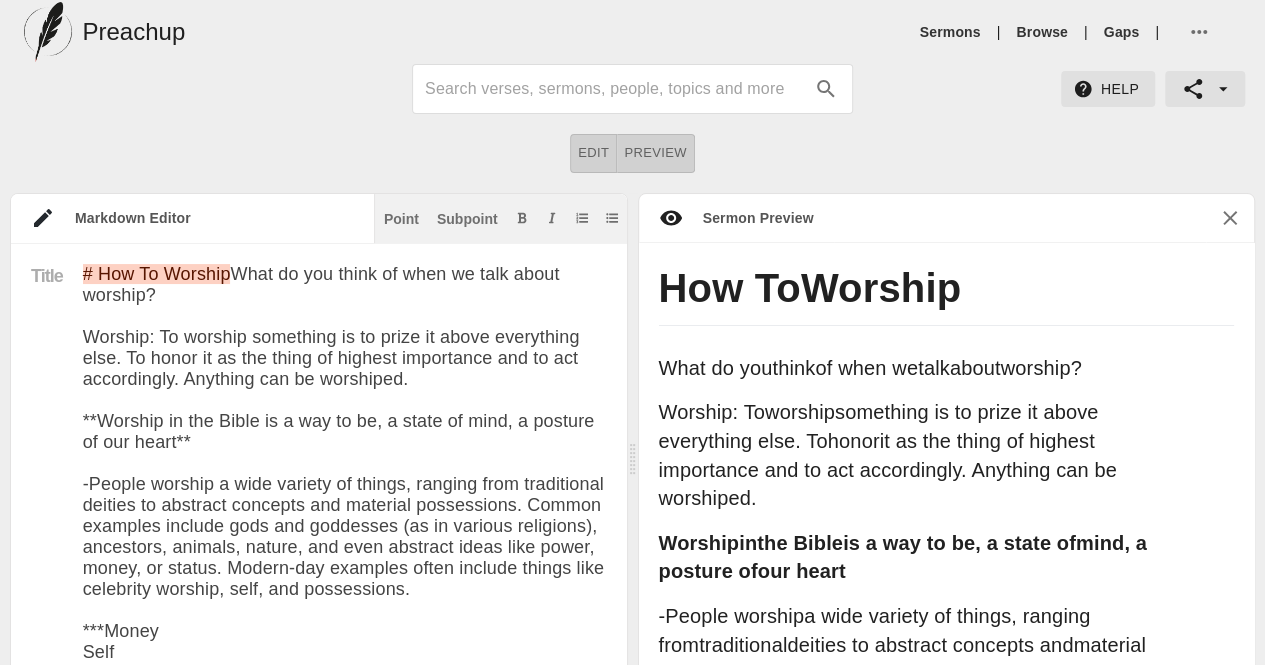 click on "# How To Worship
What do you think of when we talk about worship?
Worship: To worship something is to prize it above everything else. To honor it as the thing of highest importance and to act accordingly. Anything can be worshiped.
**Worship in the Bible is a way to be, a state of mind, a posture of our heart**
-People worship a wide variety of things, ranging from traditional deities to abstract concepts and material possessions. Common examples include gods and goddesses (as in various religions), ancestors, animals, nature, and even abstract ideas like power, money, or status. Modern-day examples often include things like celebrity worship, self, and possessions.
***Money
Self
Technology***- Some people may become overly reliant on technology or find themselves overly attached to electronic devices, effectively turning these into objects of worship." at bounding box center [345, 826] 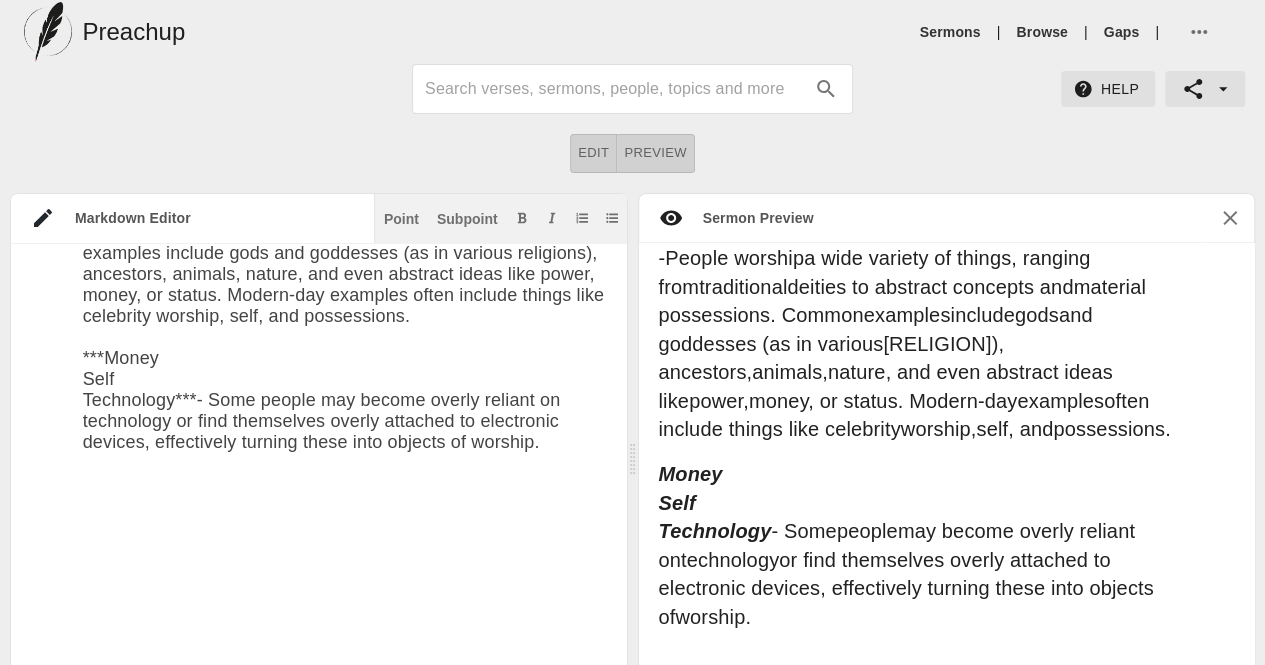 scroll, scrollTop: 304, scrollLeft: 0, axis: vertical 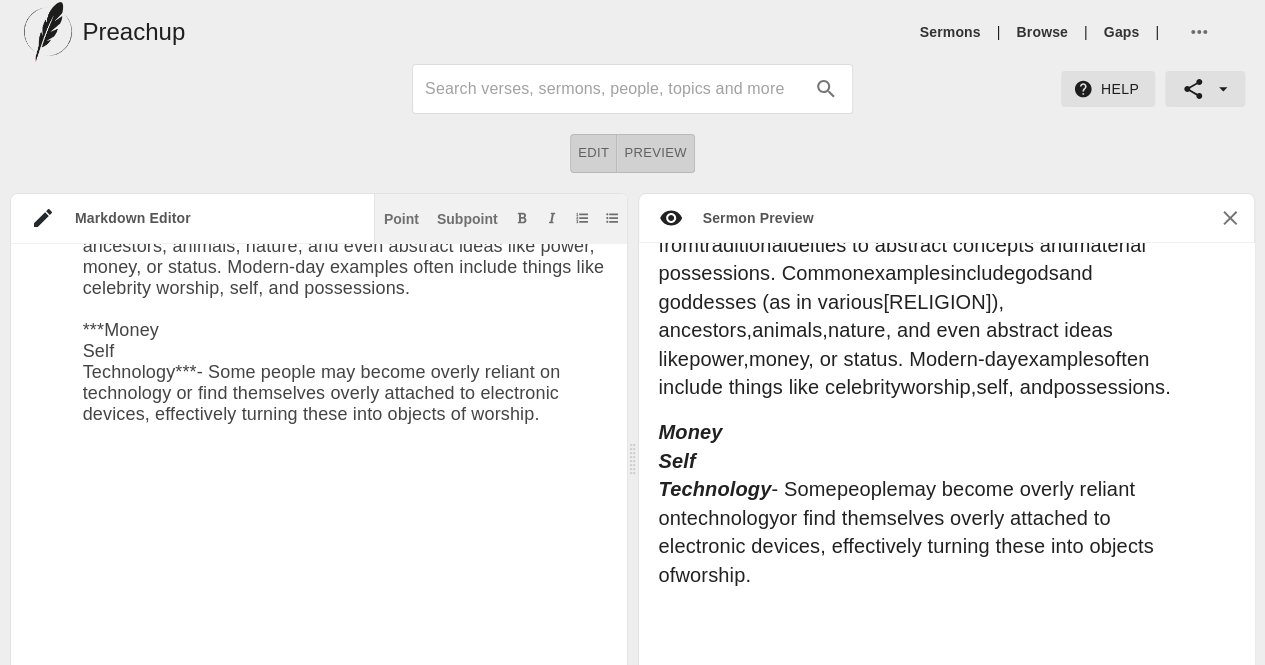 click on "# How To Worship
What do you think of when we talk about worship?
Worship: To worship something is to prize it above everything else. To honor it as the thing of highest importance and to act accordingly. Anything can be worshiped.
**Worship in the Bible is a way to be, a state of mind, a posture of our heart**
-People worship a wide variety of things, ranging from traditional deities to abstract concepts and material possessions. Common examples include gods and goddesses (as in various religions), ancestors, animals, nature, and even abstract ideas like power, money, or status. Modern-day examples often include things like celebrity worship, self, and possessions.
***Money
Self
Technology***- Some people may become overly reliant on technology or find themselves overly attached to electronic devices, effectively turning these into objects of worship." at bounding box center [345, 525] 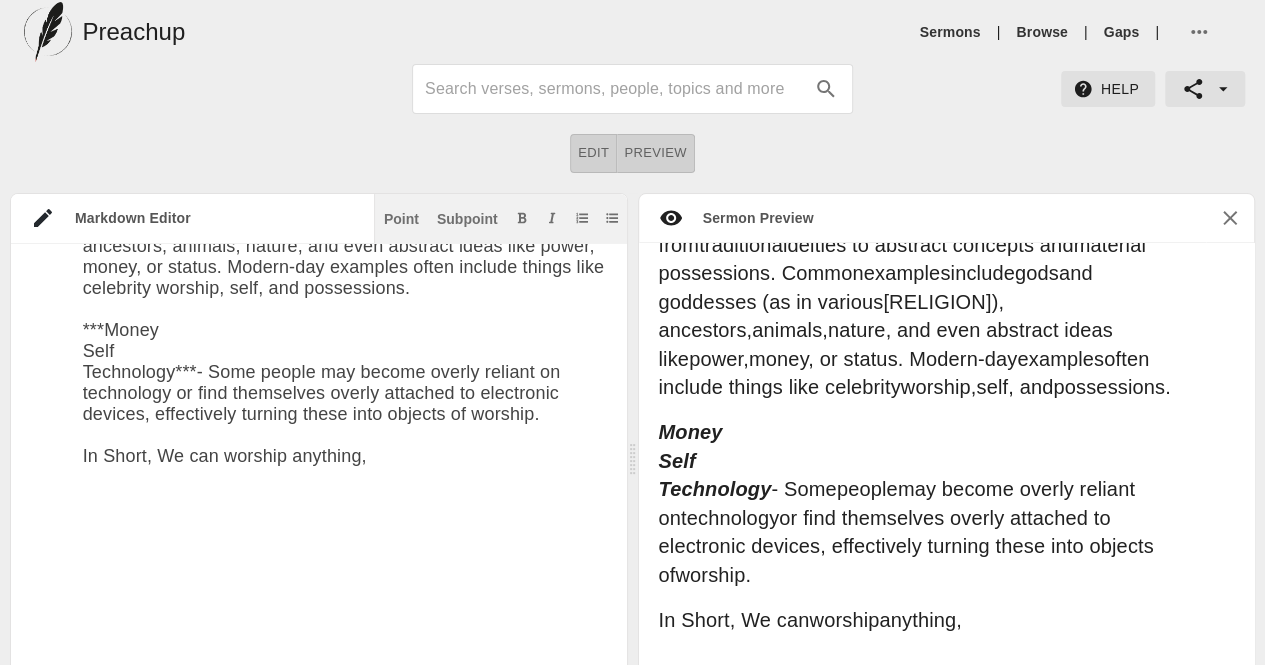 scroll, scrollTop: 390, scrollLeft: 0, axis: vertical 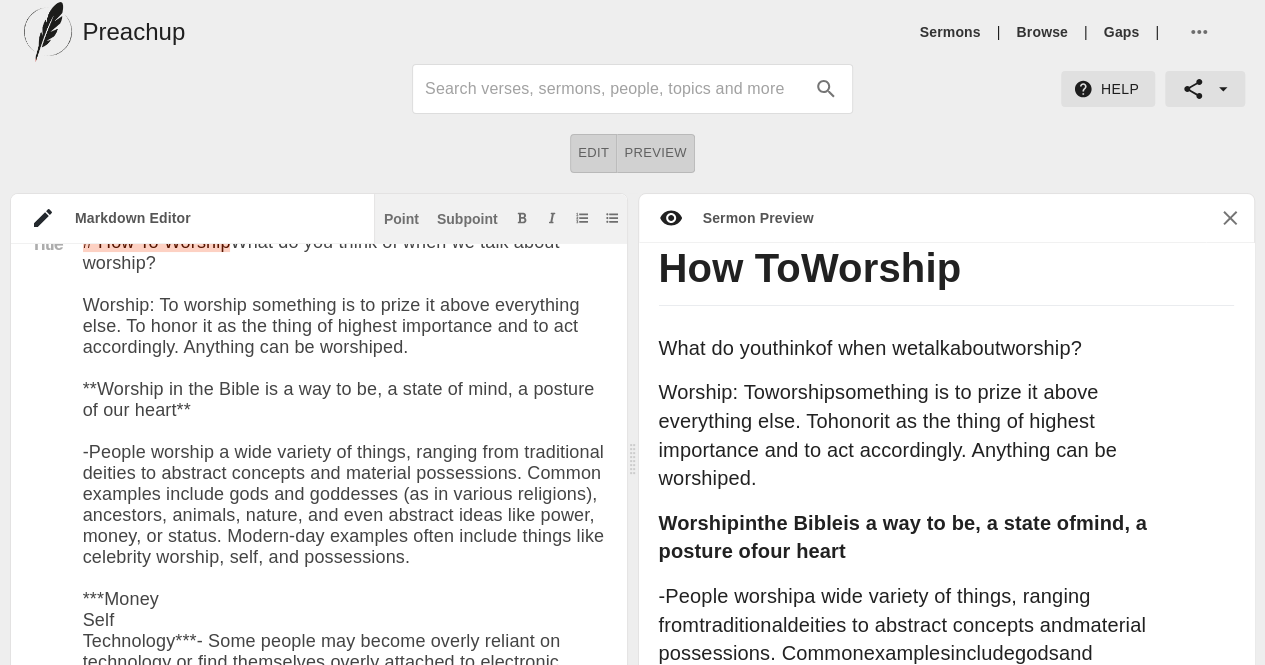 click on "Worship: To worship something is to prize it above everything else. To honor it as the thing of highest importance and to act accordingly. Anything can be worshiped.
**Worship in the Bible is a way to be, a state of mind, a posture of our heart**
-People worship a wide variety of things, ranging from traditional deities to abstract concepts and material possessions. Common examples include gods and goddesses (as in various religions), ancestors, animals, nature, and even abstract ideas like power, money, or status. Modern-day examples often include things like celebrity worship, self, and possessions.
***Money
Self
Technology***- Some people may become overly reliant on technology or find themselves overly attached to electronic devices, effectively turning these into objects of worship.
In Short, We can worship anything," at bounding box center (345, 815) 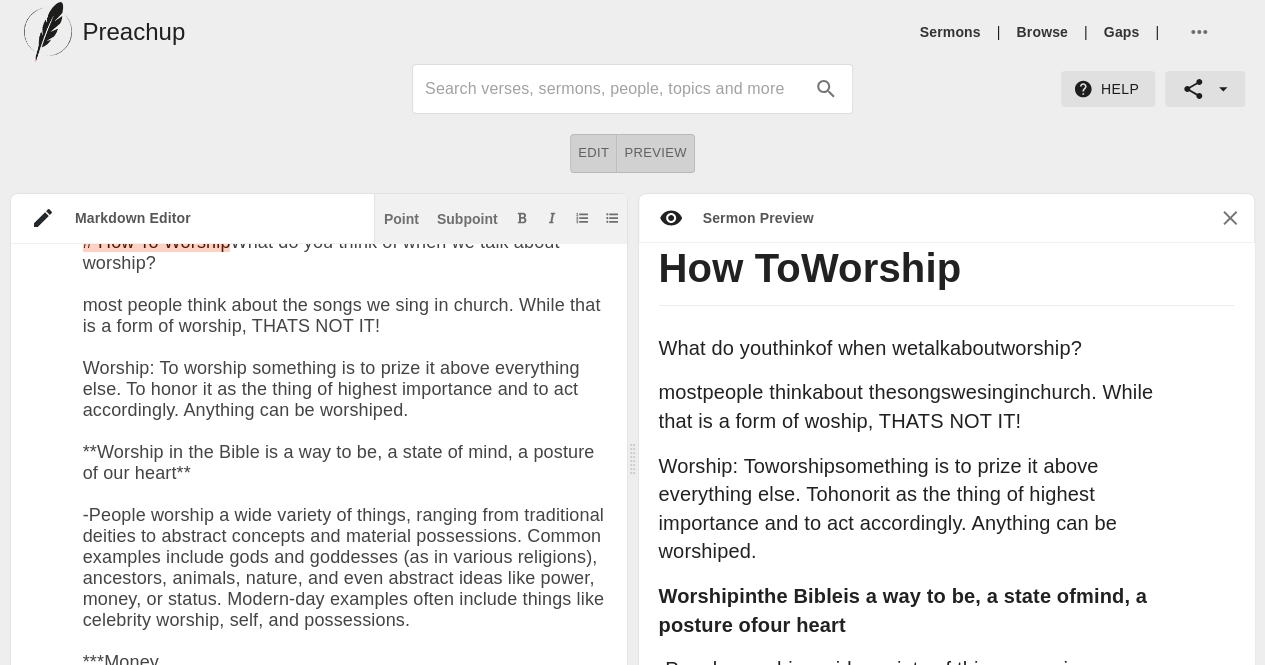 click on "In Short, We can worship anything," at bounding box center (345, 847) 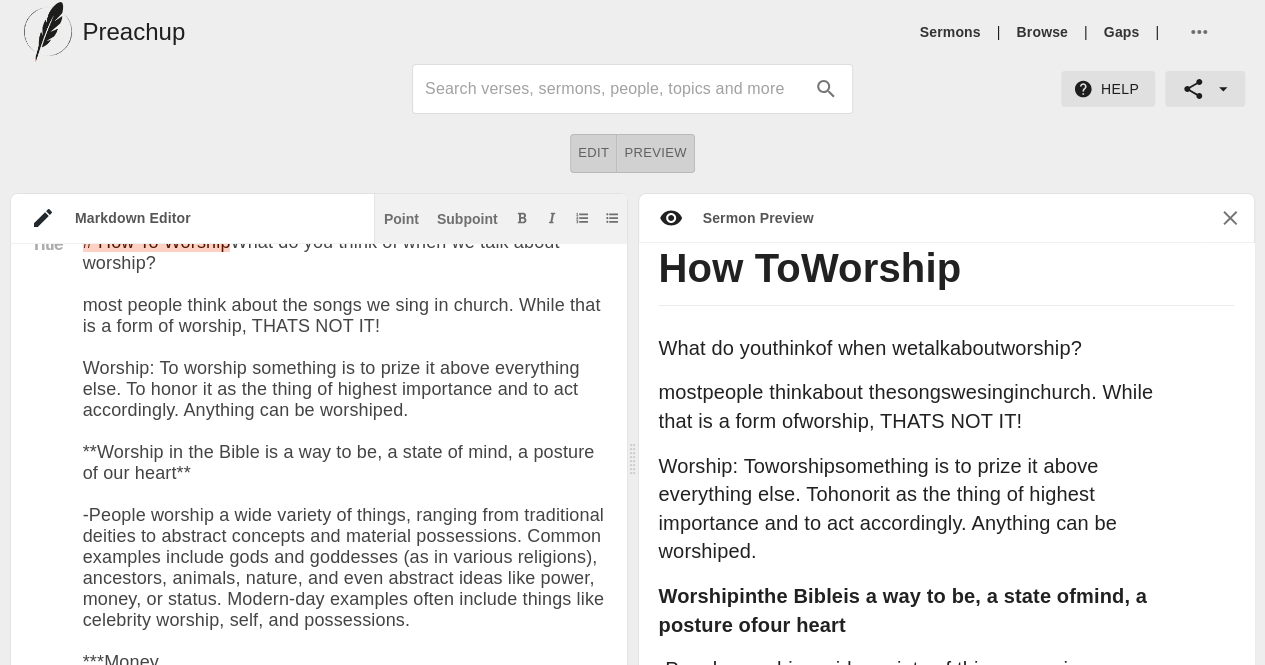 scroll, scrollTop: 87, scrollLeft: 0, axis: vertical 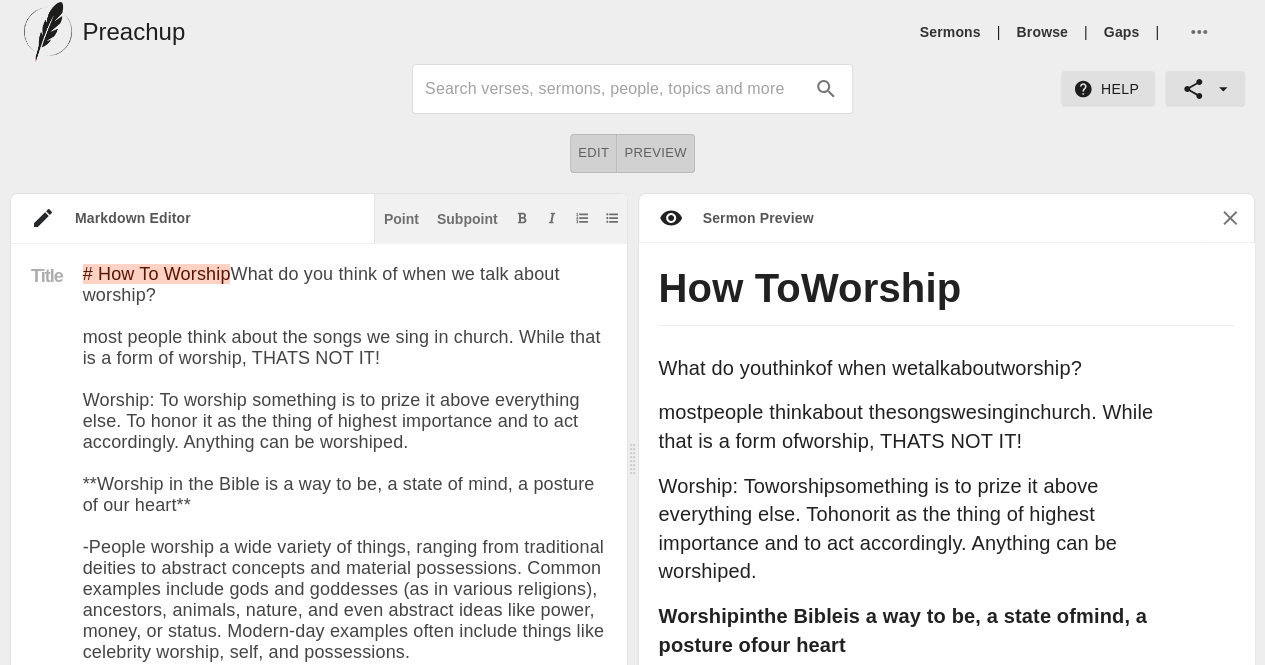 click on "Help" at bounding box center [1108, 89] 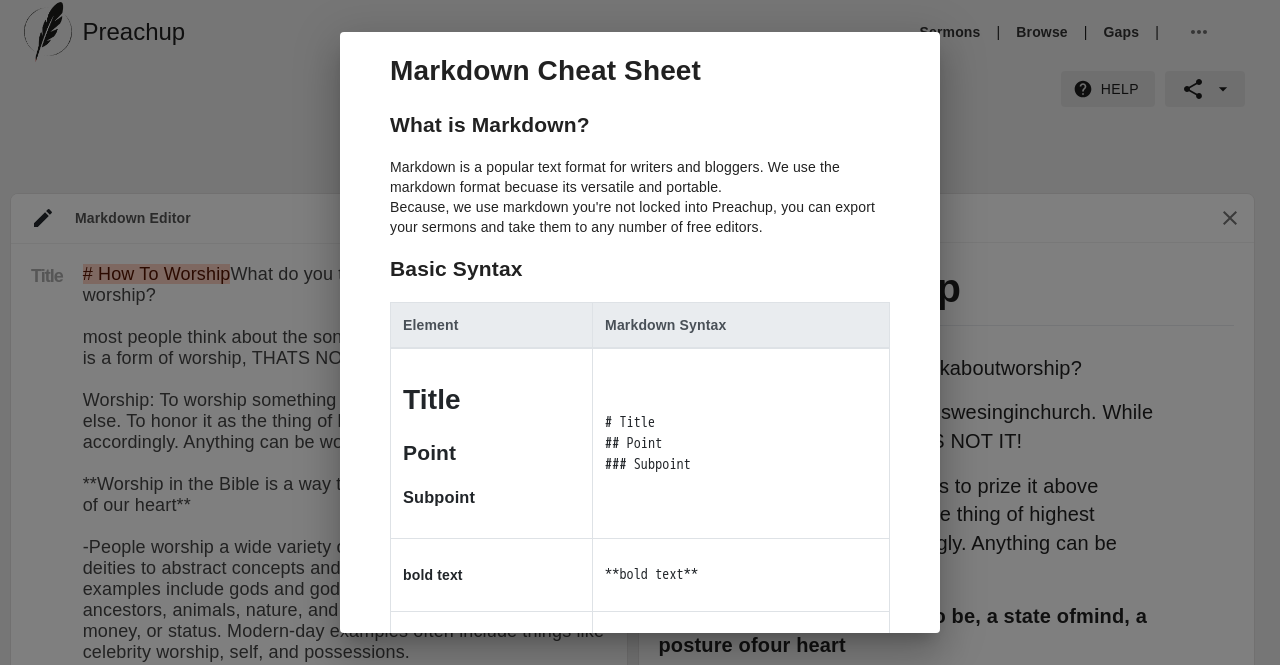 click on "Markdown Cheat Sheet
What is Markdown?
Markdown is a popular text format for writers and bloggers. We use the markdown format becuase its versatile and portable. Because, we use markdown you're not locked into Preachup, you can export your sermons and take them to any number of free editors.
Basic Syntax
Element Markdown Syntax Title
Point
Subpoint
# Title ## Point ### Subpoint bold text
**bold text** italicized text
*italicized text*
blockquote
> blockquote
First item
Second item
Third item
1. First item 2. Second item 3. Third item
First item
Second item
Third item
- First item - Second item - Third item code
`code` My sermon link
[My sermon link](https://www.preachup.com)
![My Image](/preachup-logo.jpg) [CITY], [STATE] Location: [CITY], [STATE] God's Love Series: God's Love [DATE] Date: [DATE]" at bounding box center (640, 332) 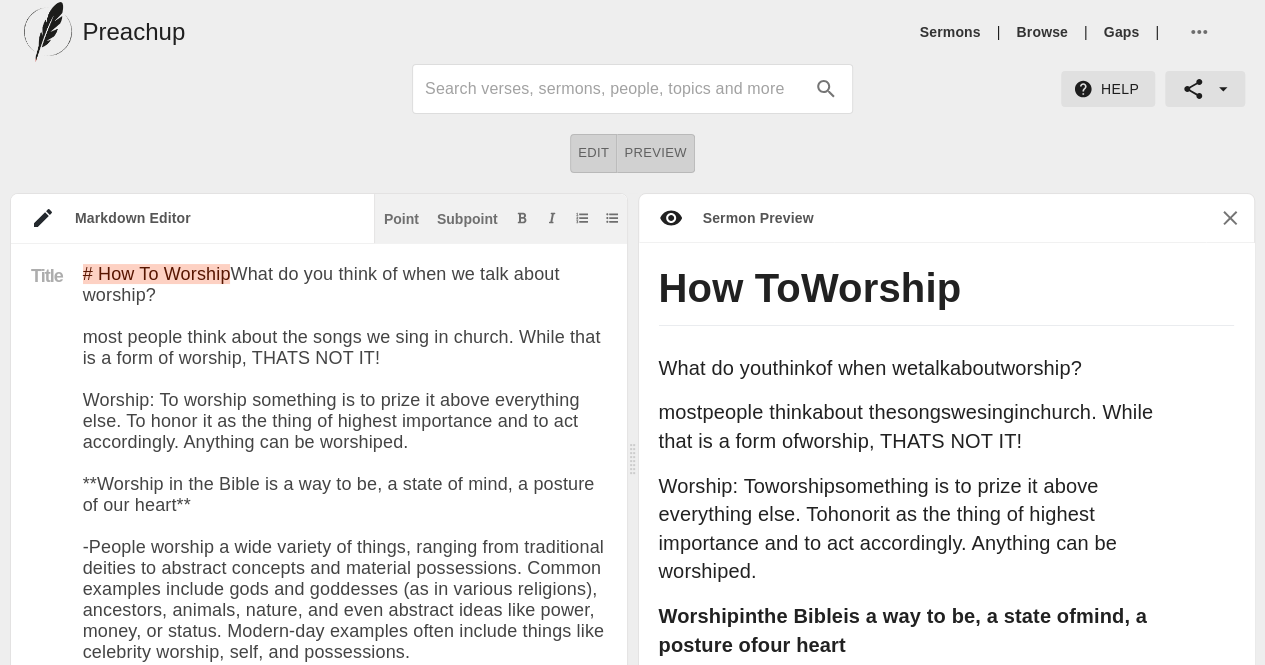 click at bounding box center [1199, 32] 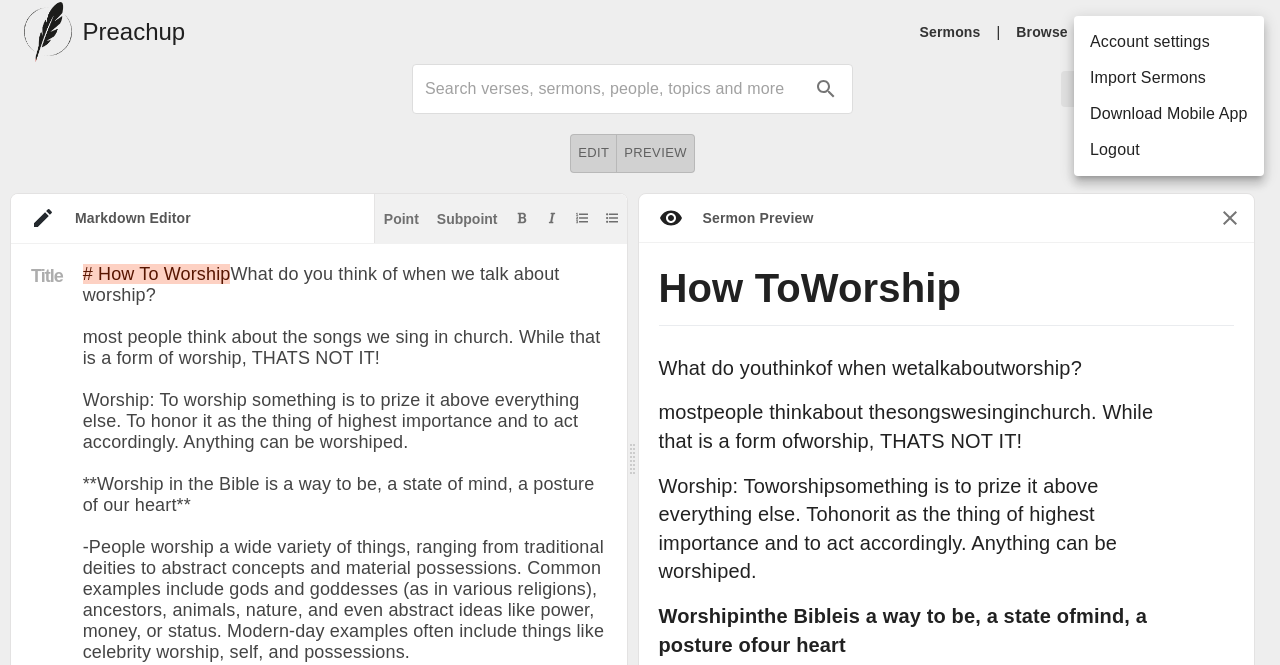 click at bounding box center [640, 332] 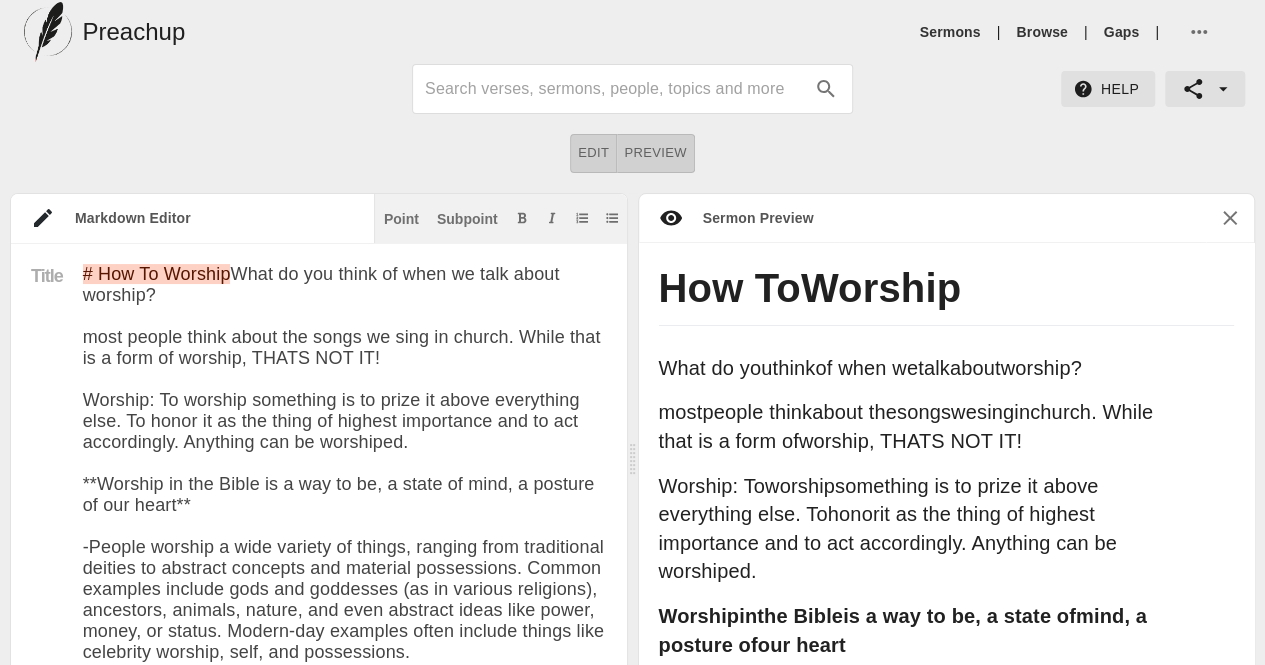 scroll, scrollTop: 167, scrollLeft: 0, axis: vertical 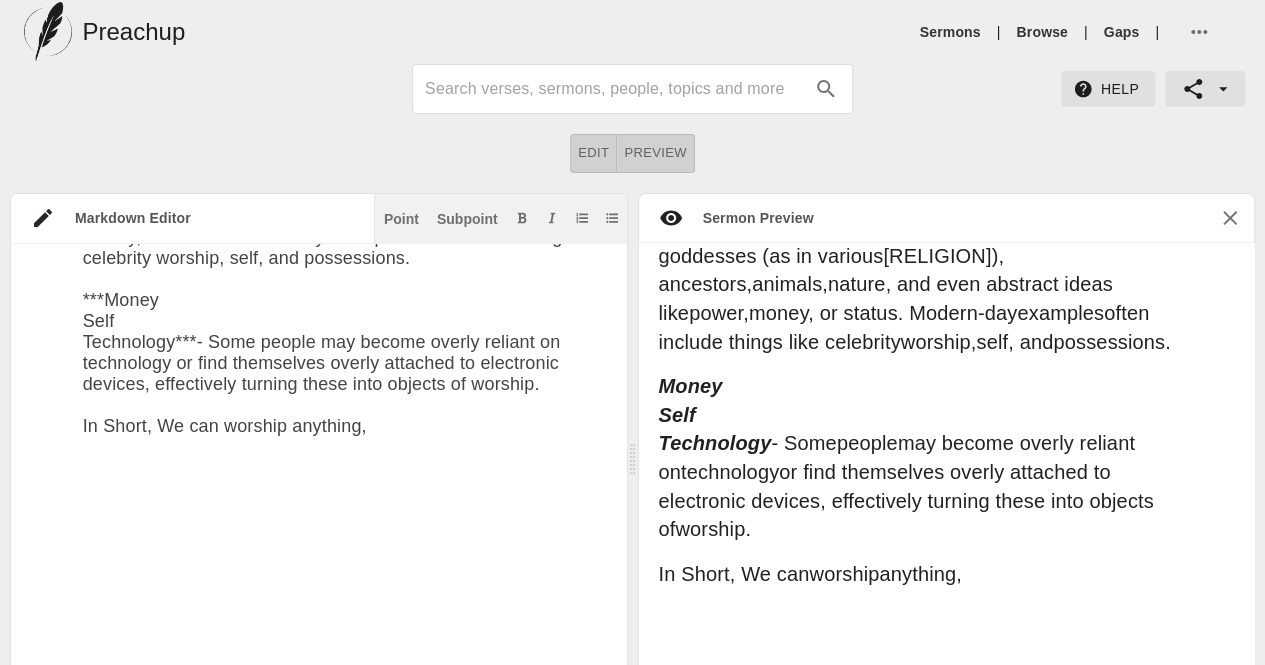 click on "# How To Worship
What do you think of when we talk about worship?
most people think about the songs we sing in church. While that is a form of worship, THATS NOT IT!
Worship: To worship something is to prize it above everything else. To honor it as the thing of highest importance and to act accordingly. Anything can be worshiped.
**Worship in the Bible is a way to be, a state of mind, a posture of our heart**
-People worship a wide variety of things, ranging from traditional deities to abstract concepts and material possessions. Common examples include gods and goddesses (as in various religions), ancestors, animals, nature, and even abstract ideas like power, money, or status. Modern-day examples often include things like celebrity worship, self, and possessions.
***Money
Self
Technology***- Some people may become overly reliant on technology or find themselves overly attached to electronic devices, effectively turning these into objects of worship.
In Short, We can worship anything," at bounding box center (345, 485) 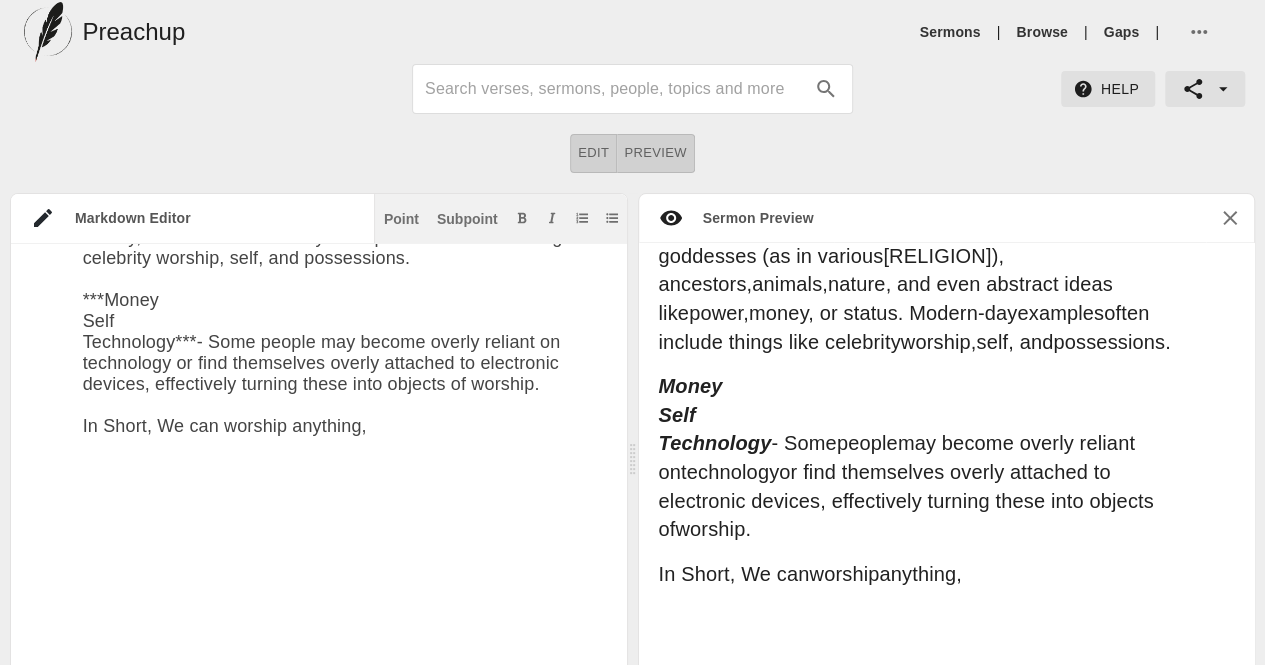 scroll, scrollTop: 52, scrollLeft: 0, axis: vertical 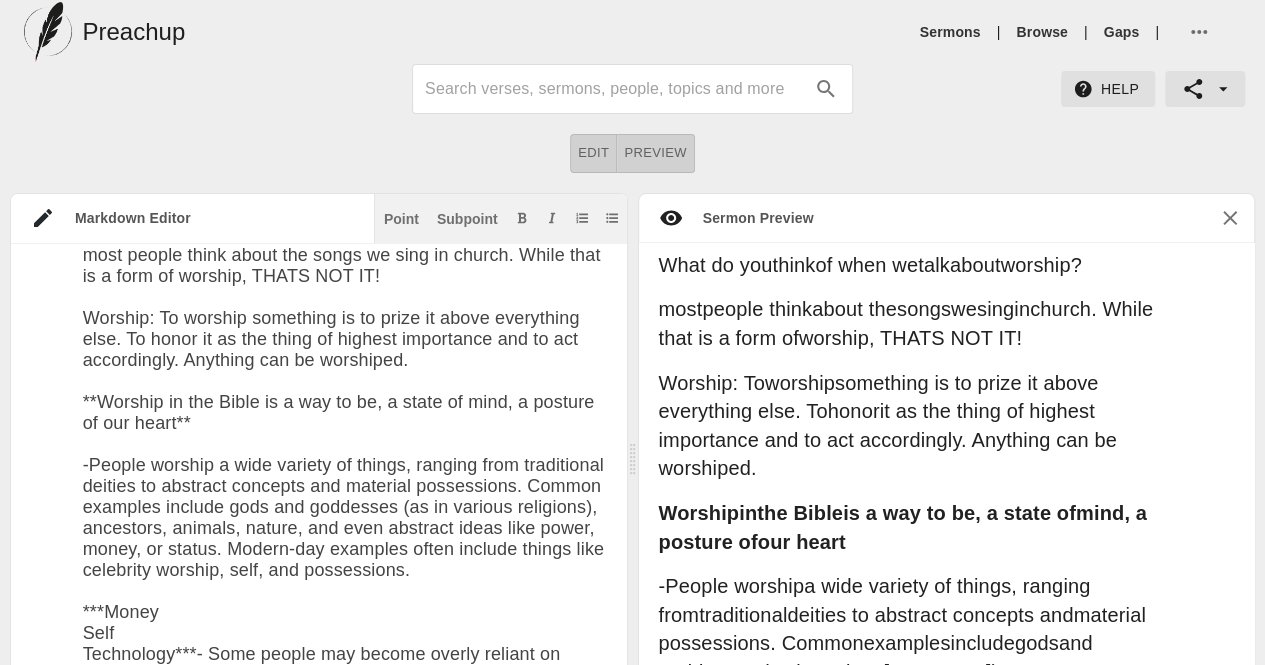 click on "# How To Worship
What do you think of when we talk about worship?
most people think about the songs we sing in church. While that is a form of worship, THATS NOT IT!
Worship: To worship something is to prize it above everything else. To honor it as the thing of highest importance and to act accordingly. Anything can be worshiped.
**Worship in the Bible is a way to be, a state of mind, a posture of our heart**
-People worship a wide variety of things, ranging from traditional deities to abstract concepts and material possessions. Common examples include gods and goddesses (as in various religions), ancestors, animals, nature, and even abstract ideas like power, money, or status. Modern-day examples often include things like celebrity worship, self, and possessions.
***Money
Self
Technology***- Some people may become overly reliant on technology or find themselves overly attached to electronic devices, effectively turning these into objects of worship.
In Short, We can worship anything," at bounding box center (345, 797) 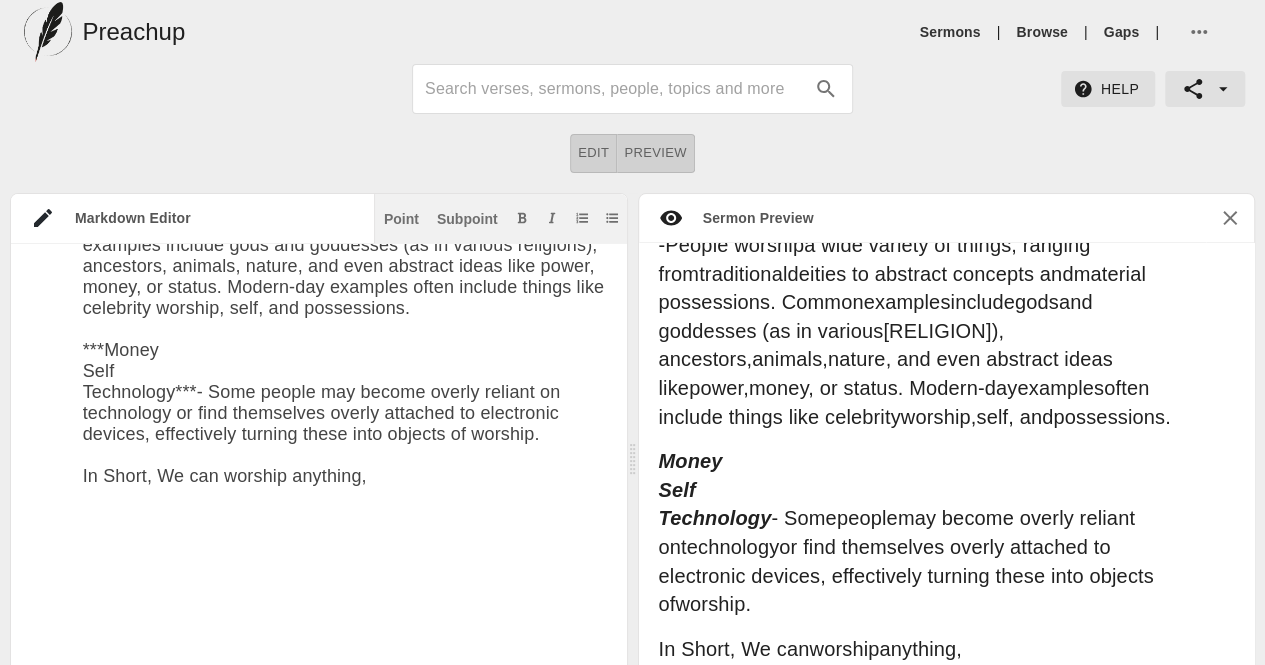 click on "# How To Worship
What do you think of when we talk about worship?
most people think about the songs we sing in church. While that is a form of worship, THATS NOT IT!
Worship: To worship something is to prize it above everything else. To honor it as the thing of highest importance and to act accordingly. Anything can be worshiped.
**Worship in the Bible is a way to be, a state of mind, a posture of our heart**
-People worship a wide variety of things, ranging from traditional deities to abstract concepts and material possessions. Common examples include gods and goddesses (as in various religions), ancestors, animals, nature, and even abstract ideas like power, money, or status. Modern-day examples often include things like celebrity worship, self, and possessions.
***Money
Self
Technology***- Some people may become overly reliant on technology or find themselves overly attached to electronic devices, effectively turning these into objects of worship.
In Short, We can worship anything," at bounding box center [345, 535] 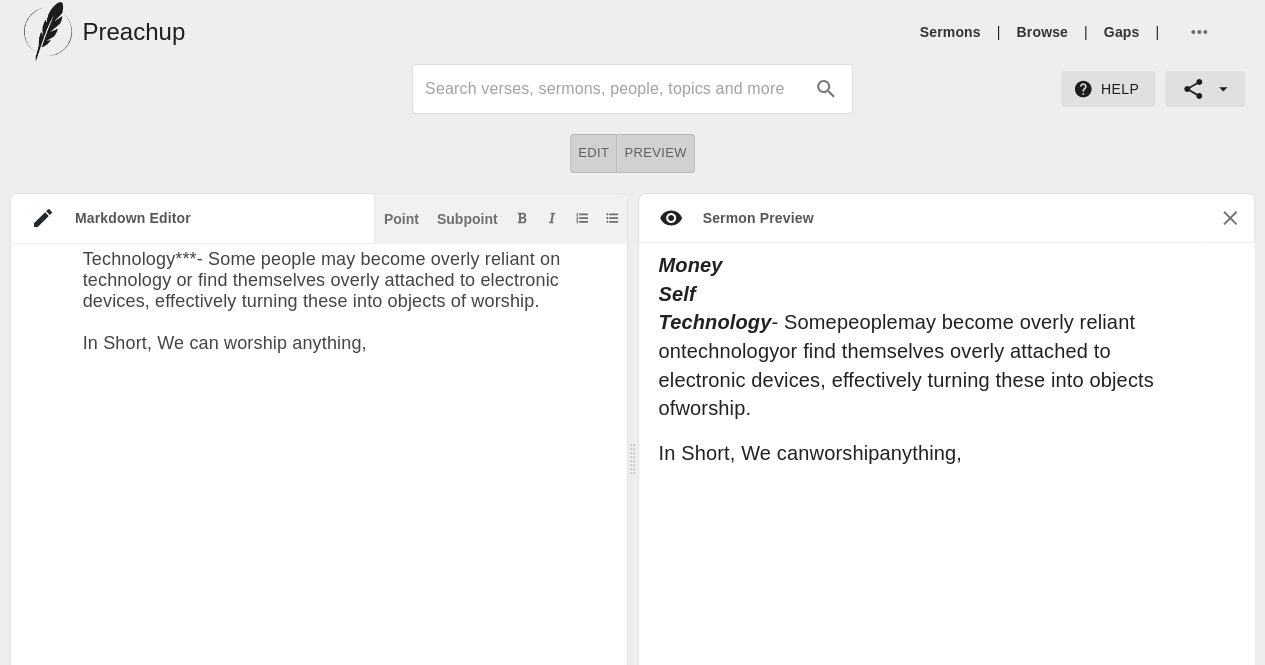 click on "# How To Worship
What do you think of when we talk about worship?
most people think about the songs we sing in church. While that is a form of worship, THATS NOT IT!
Worship: To worship something is to prize it above everything else. To honor it as the thing of highest importance and to act accordingly. Anything can be worshiped.
**Worship in the Bible is a way to be, a state of mind, a posture of our heart**
-People worship a wide variety of things, ranging from traditional deities to abstract concepts and material possessions. Common examples include gods and goddesses (as in various religions), ancestors, animals, nature, and even abstract ideas like power, money, or status. Modern-day examples often include things like celebrity worship, self, and possessions.
***Money
Self
Technology***- Some people may become overly reliant on technology or find themselves overly attached to electronic devices, effectively turning these into objects of worship.
In Short, We can worship anything," at bounding box center [345, 402] 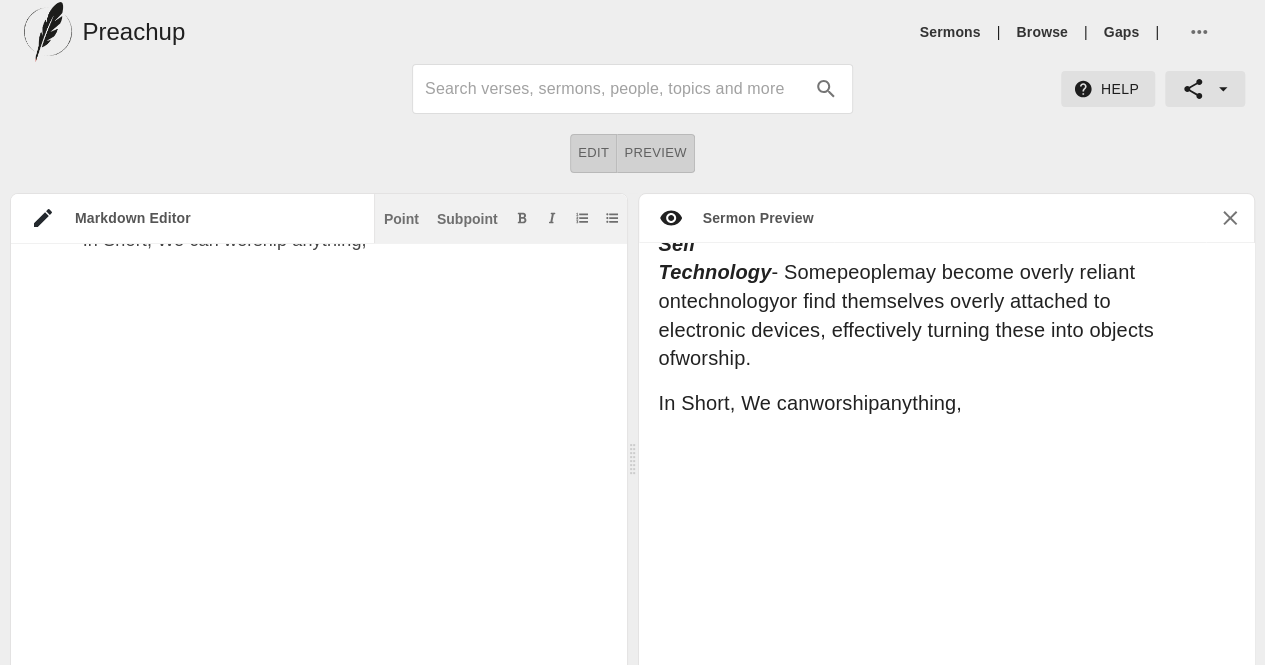 click on "# How To Worship
What do you think of when we talk about worship?
most people think about the songs we sing in church. While that is a form of worship, THATS NOT IT!
Worship: To worship something is to prize it above everything else. To honor it as the thing of highest importance and to act accordingly. Anything can be worshiped.
**Worship in the Bible is a way to be, a state of mind, a posture of our heart**
-People worship a wide variety of things, ranging from traditional deities to abstract concepts and material possessions. Common examples include gods and goddesses (as in various religions), ancestors, animals, nature, and even abstract ideas like power, money, or status. Modern-day examples often include things like celebrity worship, self, and possessions.
***Money
Self
Technology***- Some people may become overly reliant on technology or find themselves overly attached to electronic devices, effectively turning these into objects of worship.
In Short, We can worship anything," at bounding box center [345, 299] 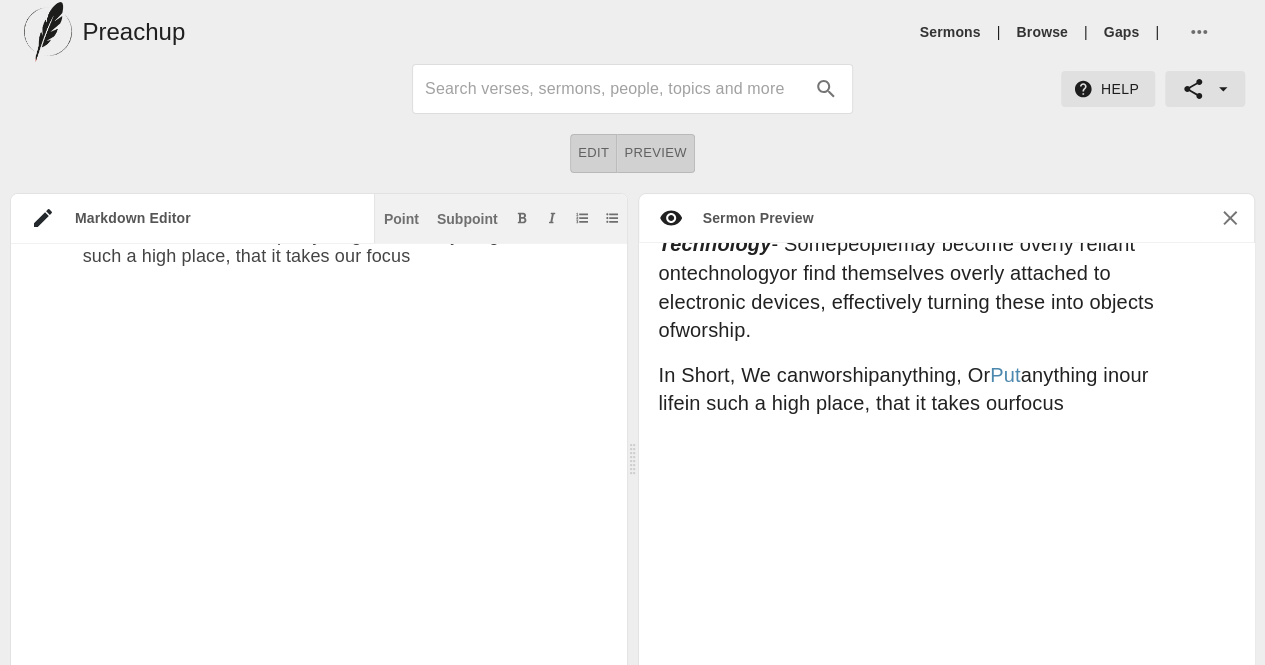 scroll, scrollTop: 372, scrollLeft: 0, axis: vertical 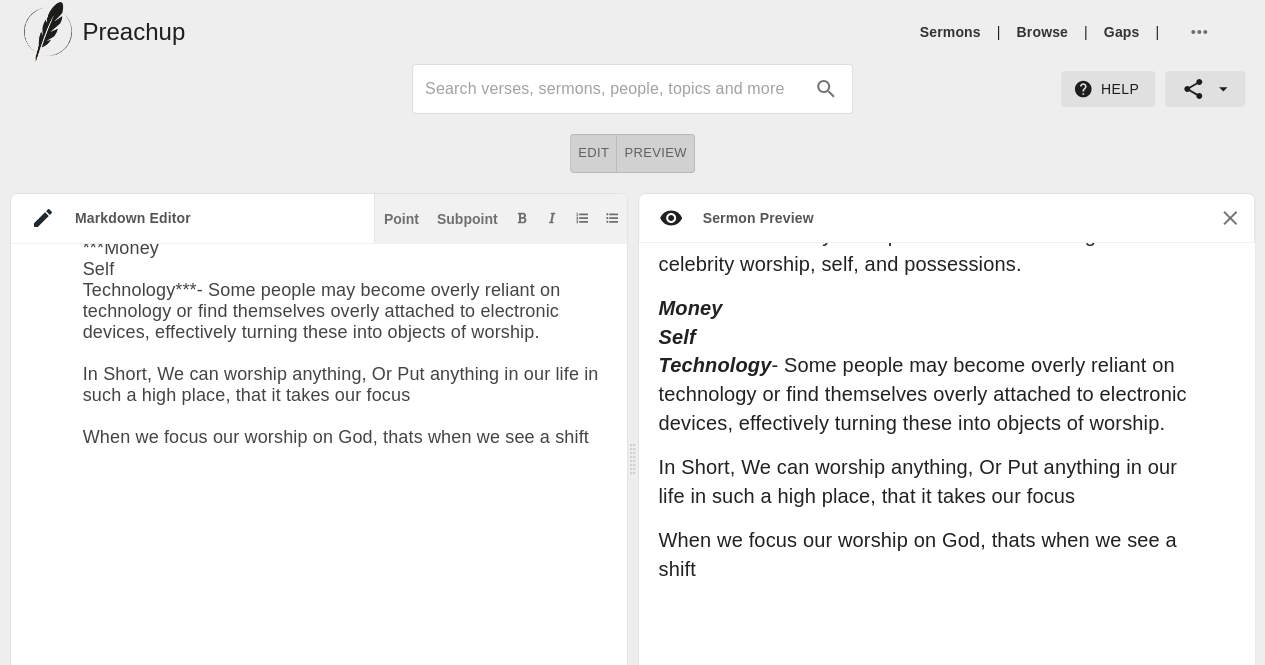 click at bounding box center (345, 475) 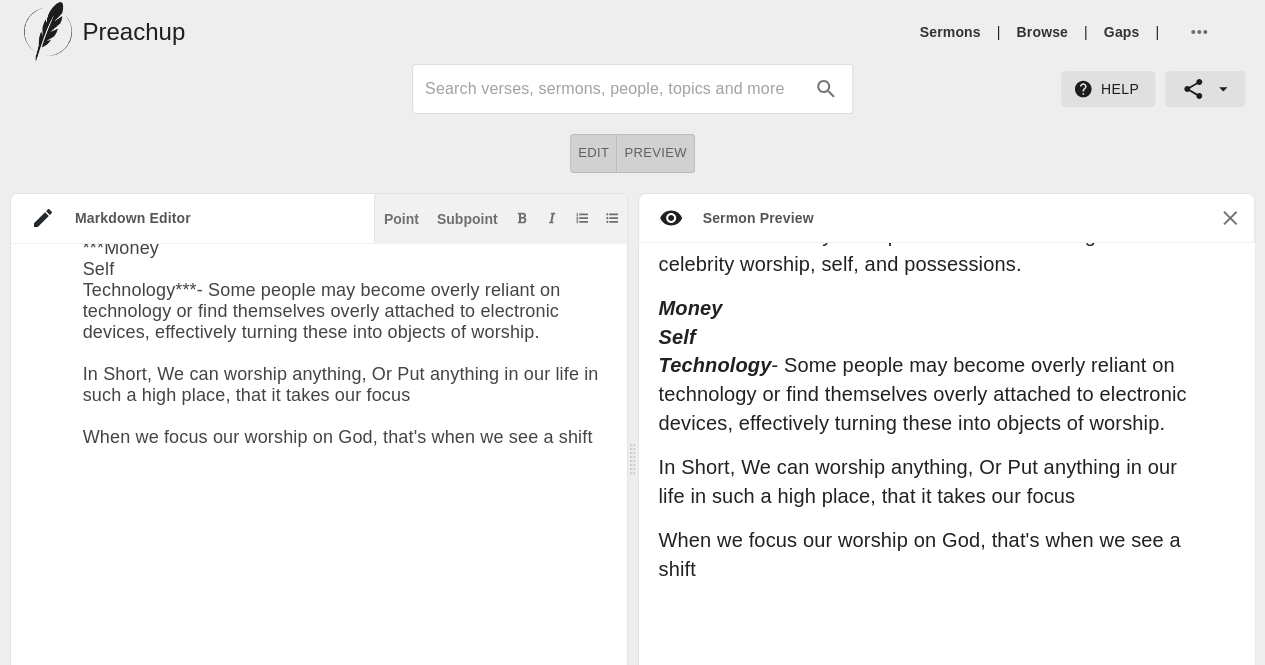 click at bounding box center (345, 475) 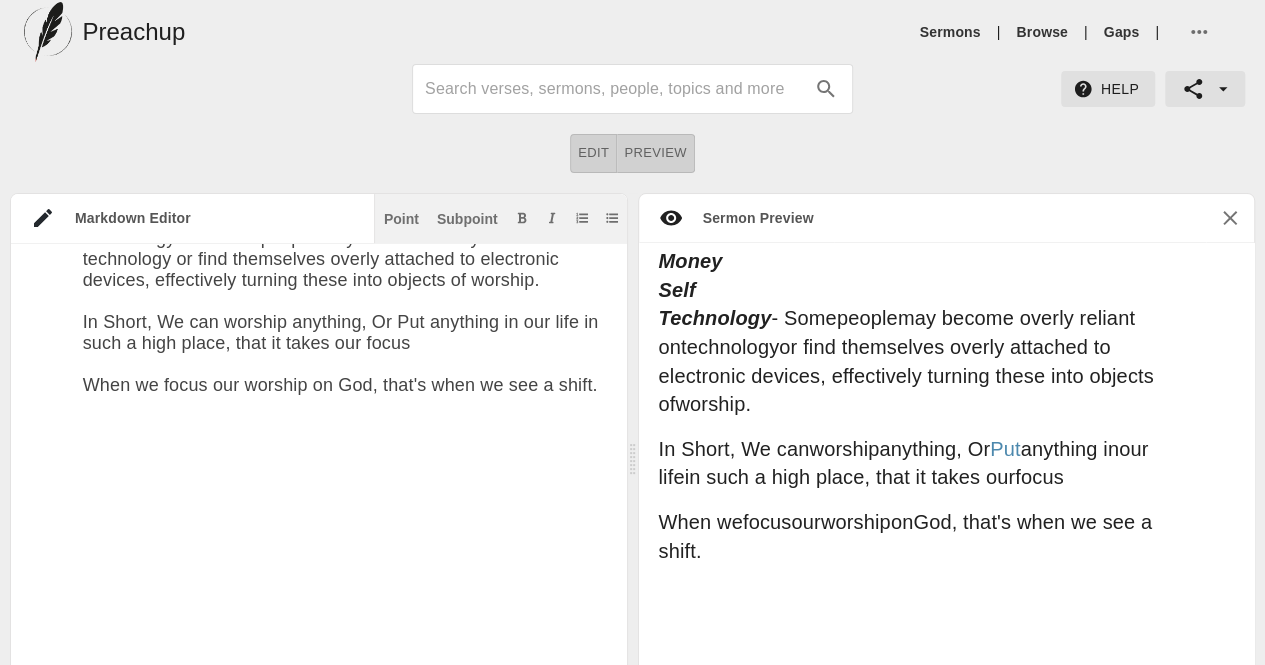 click at bounding box center (345, 423) 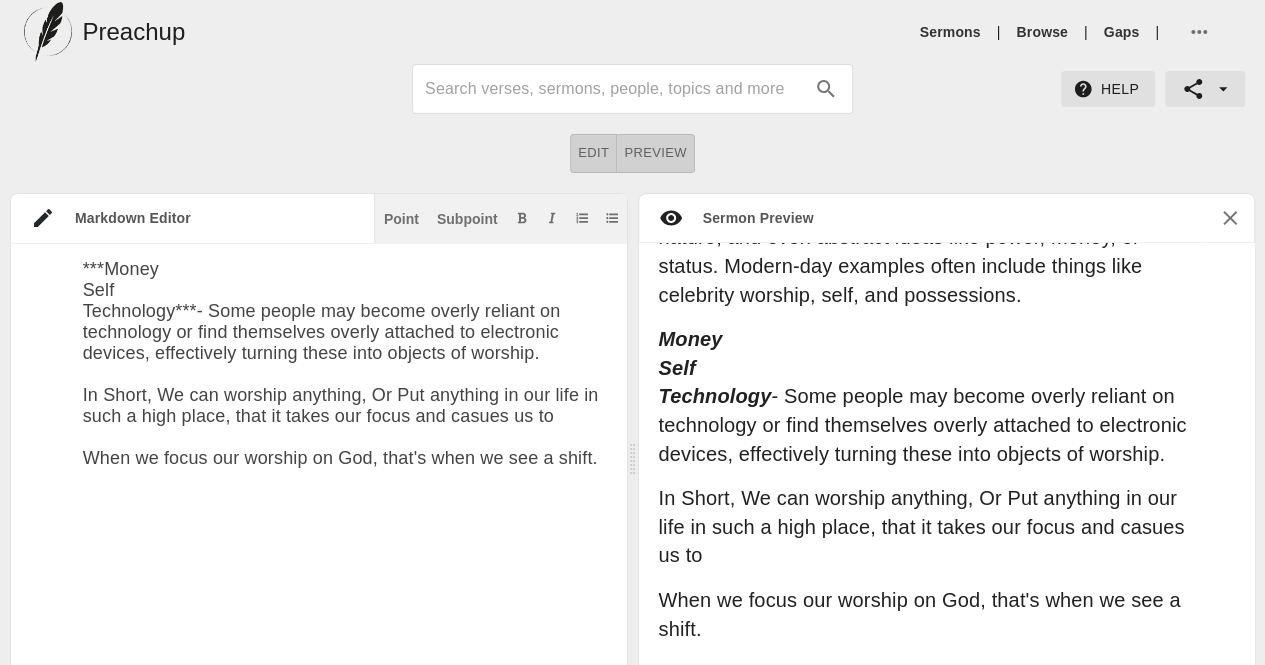 click at bounding box center [345, 496] 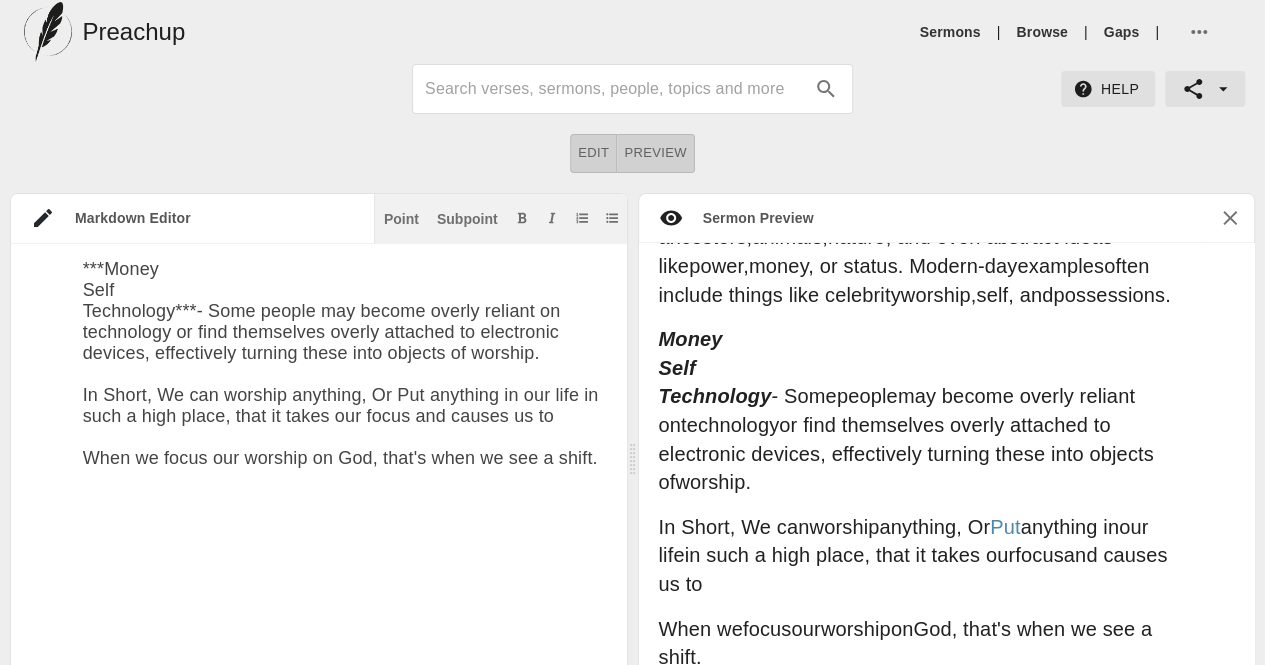 click at bounding box center (345, 496) 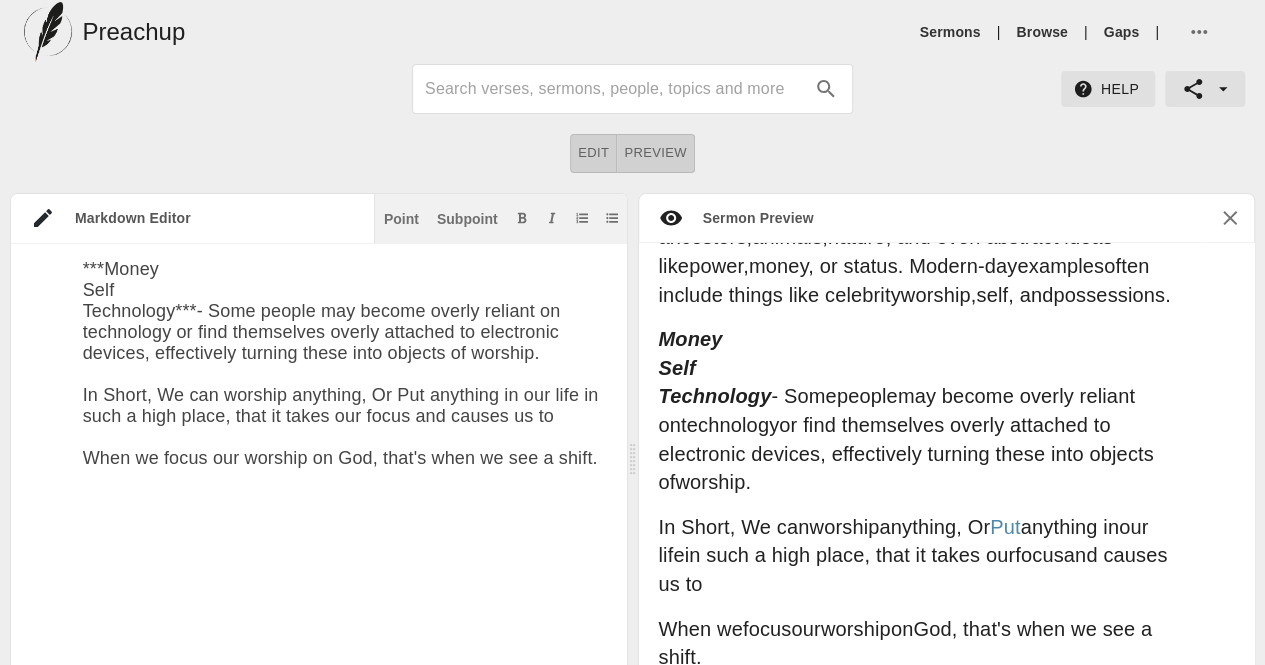 type on "# How To Worship
What do you think of when we talk about worship?
most people think about the songs we sing in church. While that is a form of worship, THATS NOT IT!
Worship: To worship something is to prize it above everything else. To honor it as the thing of highest importance and to act accordingly. Anything can be worshiped.
**Worship in the Bible is a way to be, a state of mind, a posture of our heart**
-People worship a wide variety of things, ranging from traditional deities to abstract concepts and material possessions. Common examples include gods and goddesses (as in various religions), ancestors, animals, nature, and even abstract ideas like power, money, or status. Modern-day examples often include things like celebrity worship, self, and possessions.
***Money
Self
Technology***- Some people may become overly reliant on technology or find themselves overly attached to electronic devices, effectively turning these into objects of worship.
In Short, We can worship anything, Or Put an..." 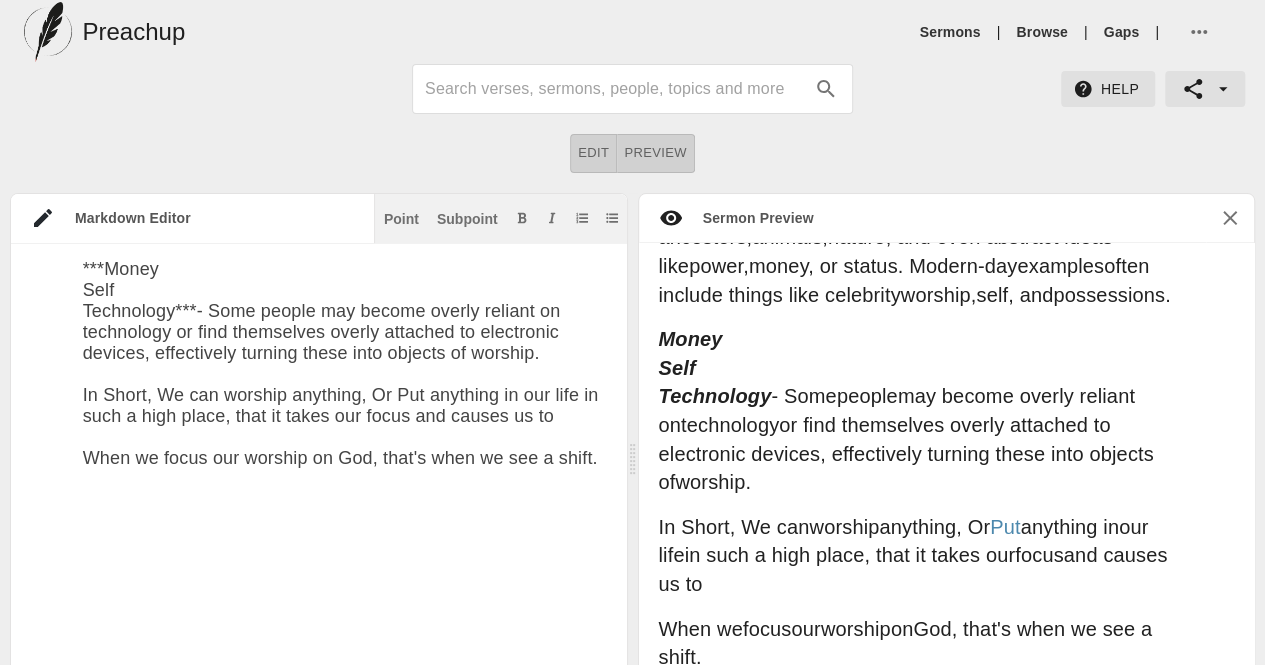 click on "Help Edit Preview Markdown Editor Point Subpoint Title # How To Worship
What do you think of when we talk about worship?
most people think about the songs we sing in church. While that is a form of worship, THATS NOT IT!
Worship: To worship something is to prize it above everything else. To honor it as the thing of highest importance and to act accordingly. Anything can be worshiped.
**Worship in the Bible is a way to be, a state of mind, a posture of our heart**
-People worship a wide variety of things, ranging from traditional deities to abstract concepts and material possessions. Common examples include gods and goddesses (as in various religions), ancestors, animals, nature, and even abstract ideas like power, money, or status. Modern-day examples often include things like celebrity worship, self, and possessions.
***Money
Self
Technology***
In Short, We can worship anything, Or Put anything in our life in such a high place, that it takes our focus and causes us to
?" at bounding box center [632, 394] 